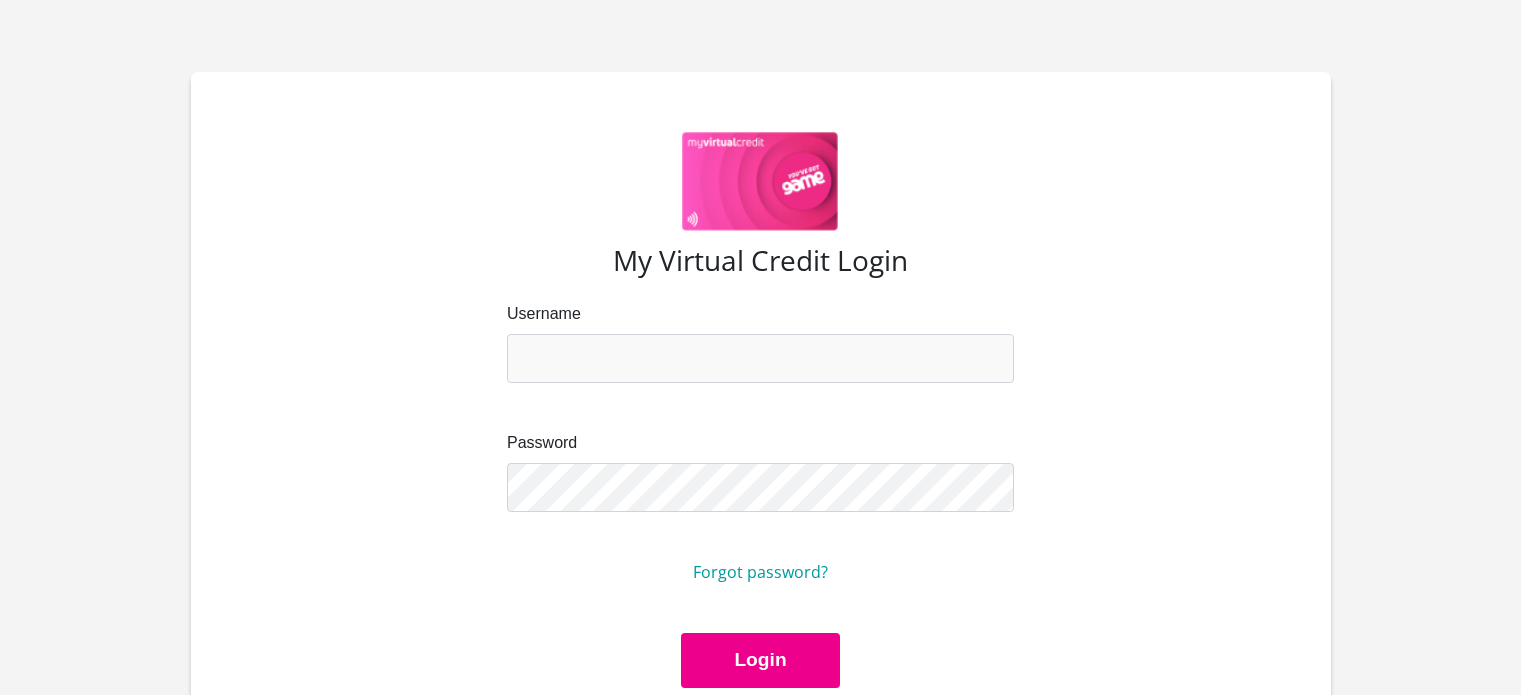scroll, scrollTop: 0, scrollLeft: 0, axis: both 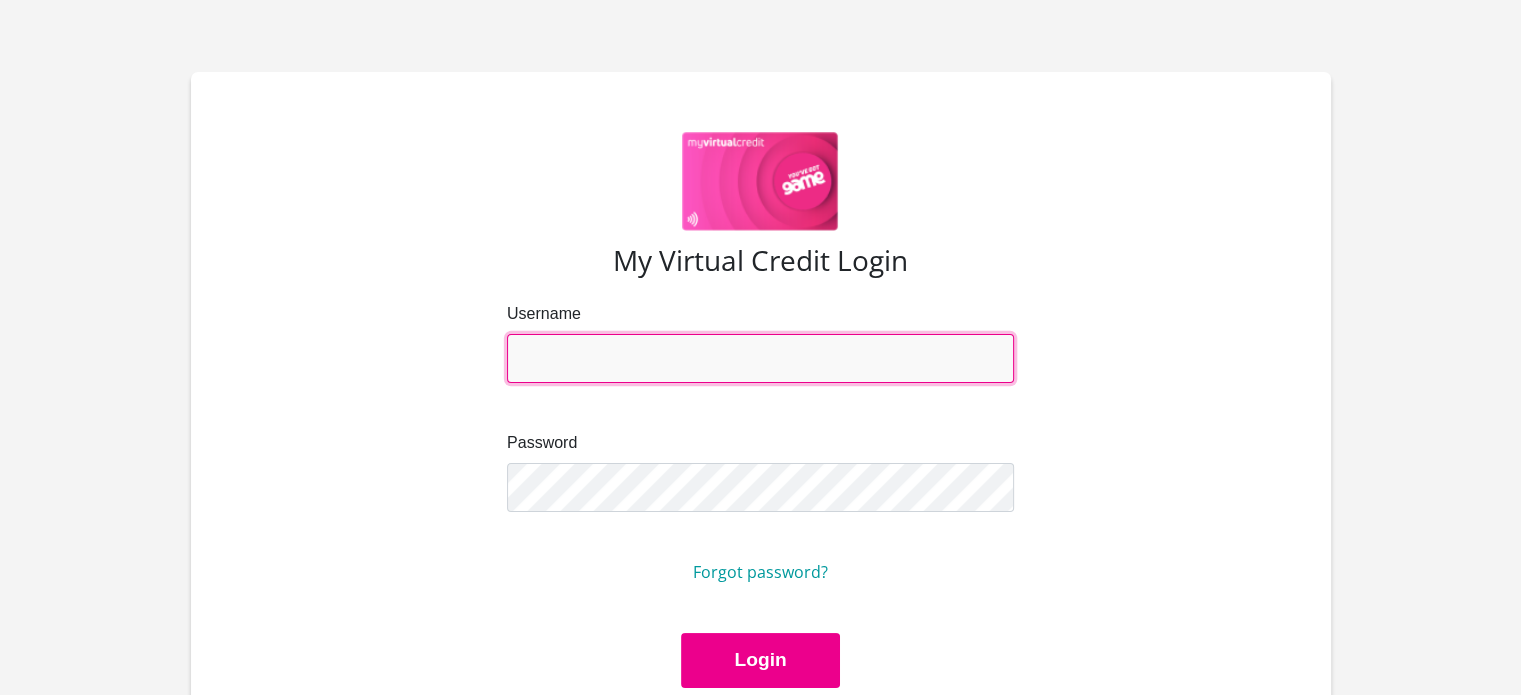 drag, startPoint x: 0, startPoint y: 0, endPoint x: 611, endPoint y: 357, distance: 707.65106 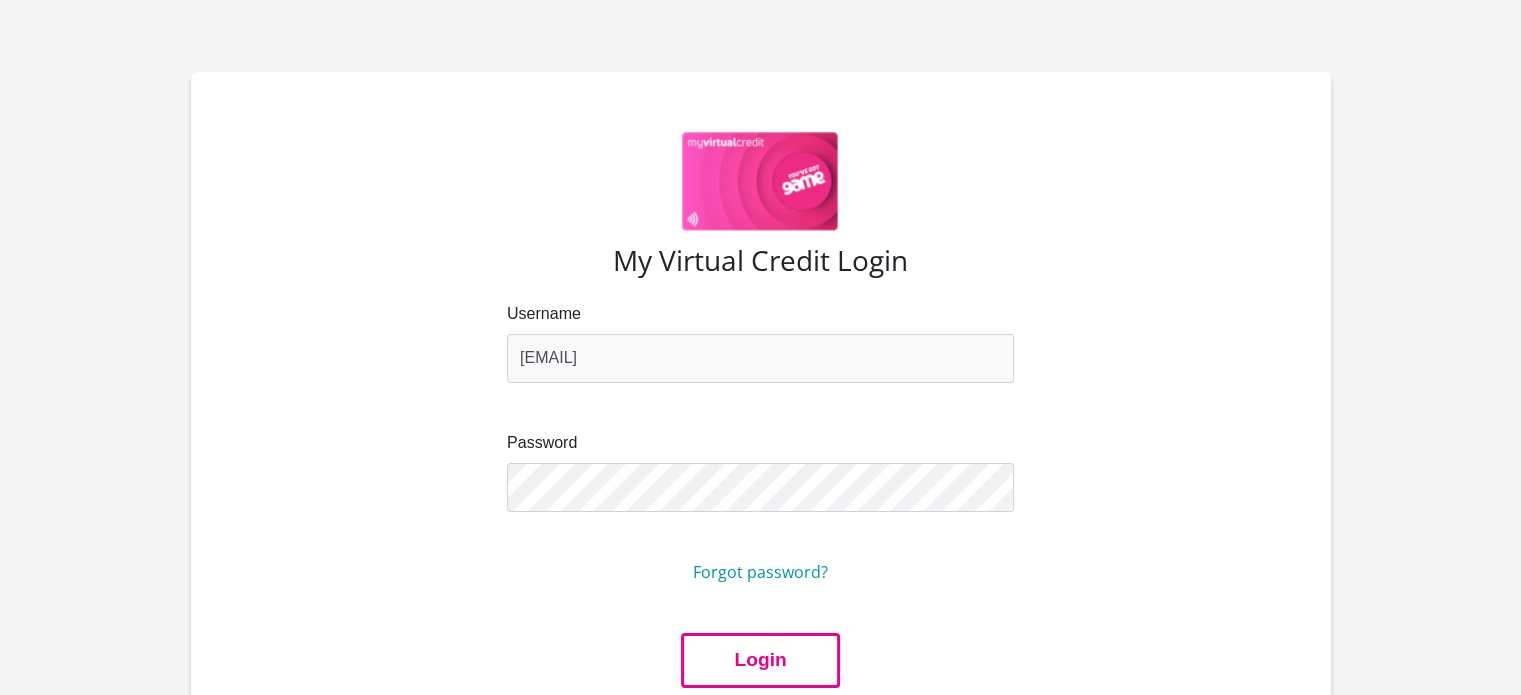 click on "Login" at bounding box center (760, 660) 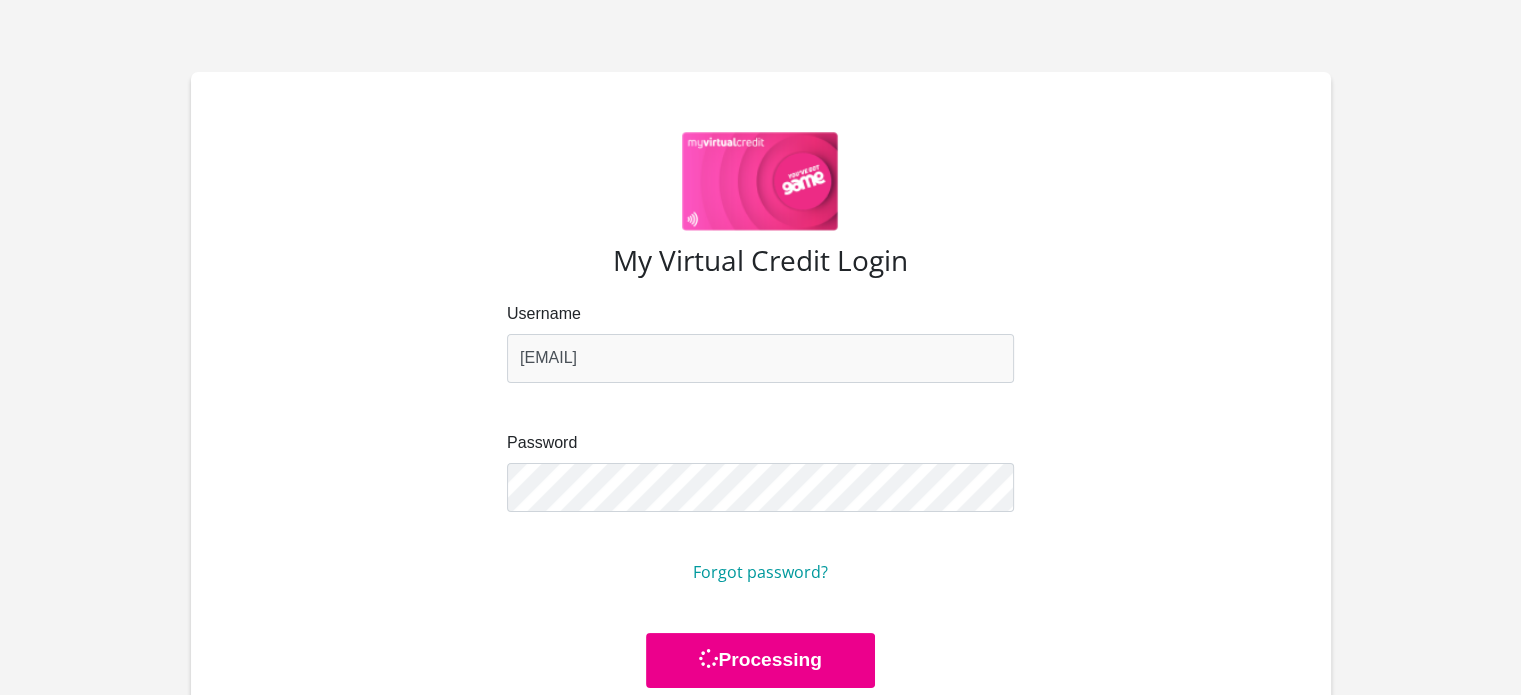 scroll, scrollTop: 0, scrollLeft: 0, axis: both 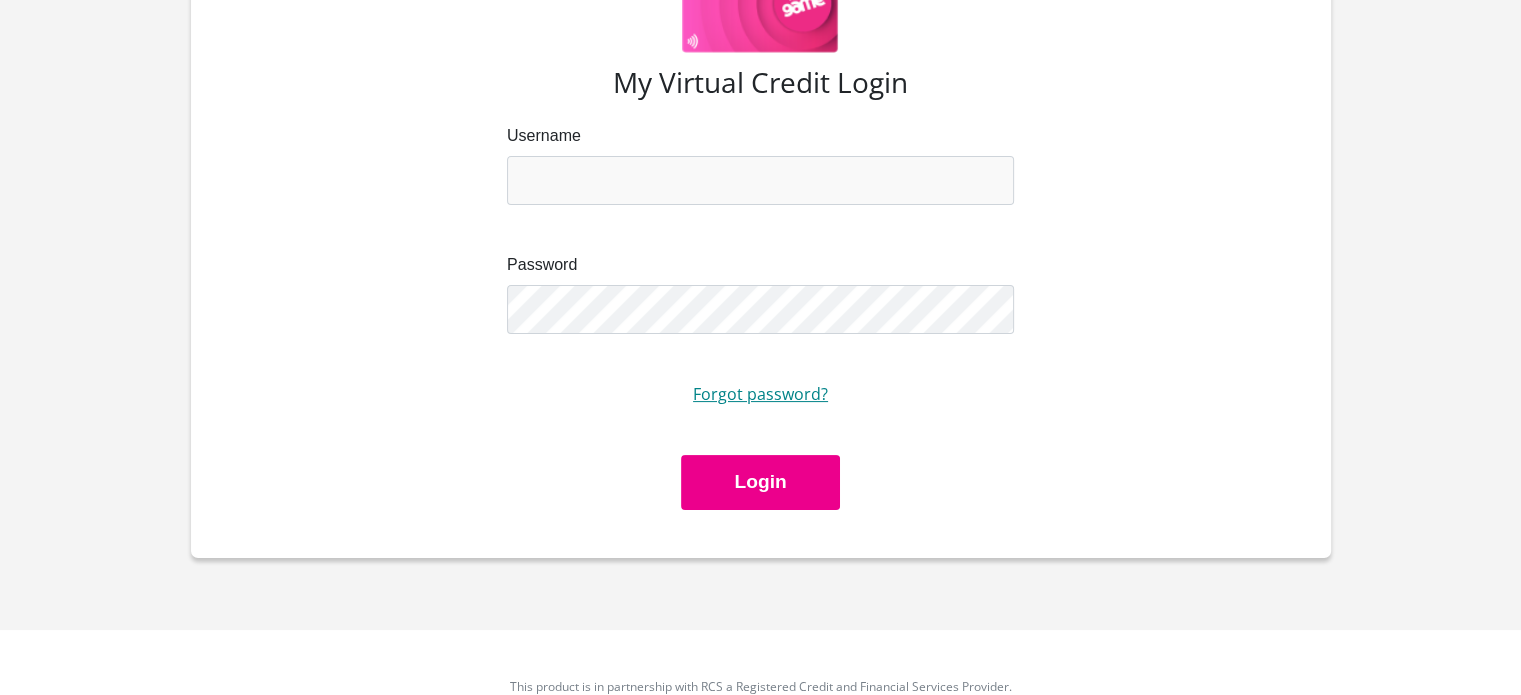 click on "Forgot password?" at bounding box center [760, 394] 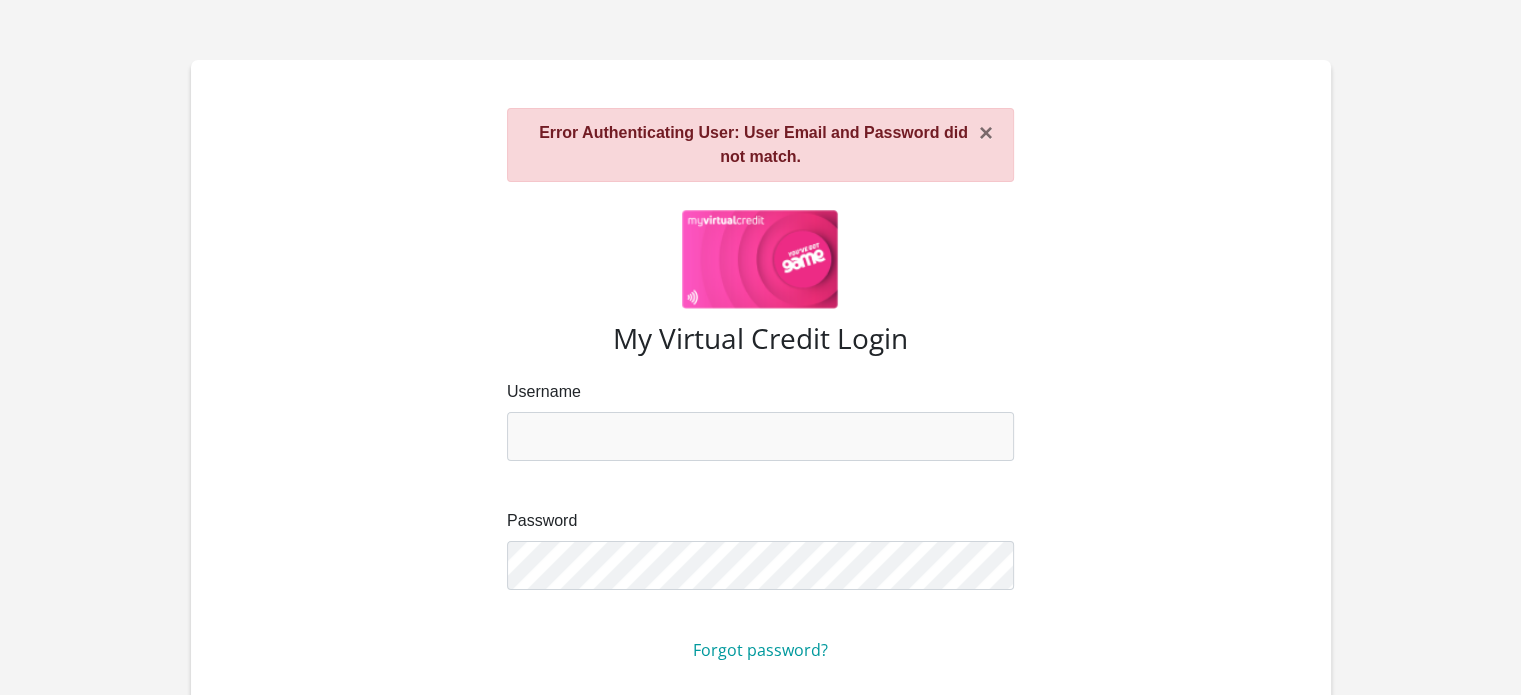 scroll, scrollTop: 0, scrollLeft: 0, axis: both 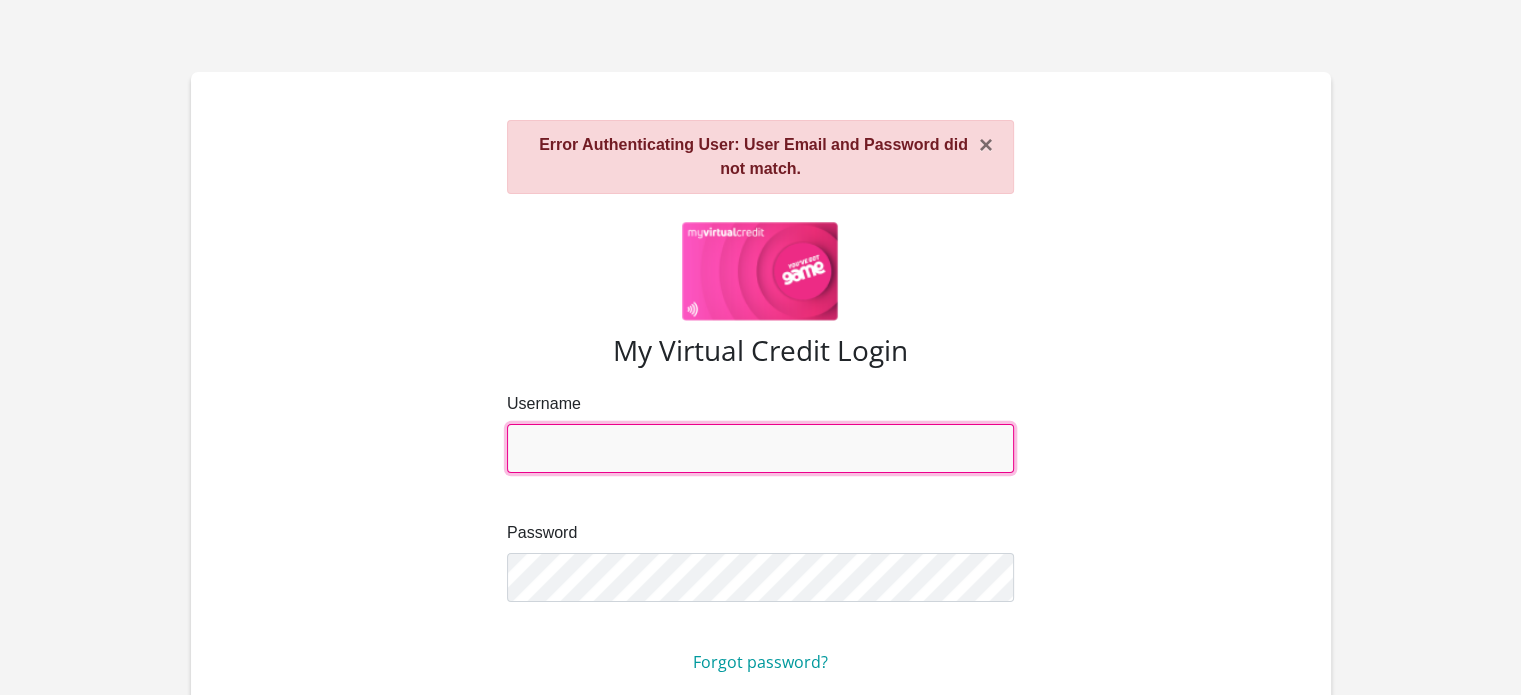 click on "Username" at bounding box center (760, 448) 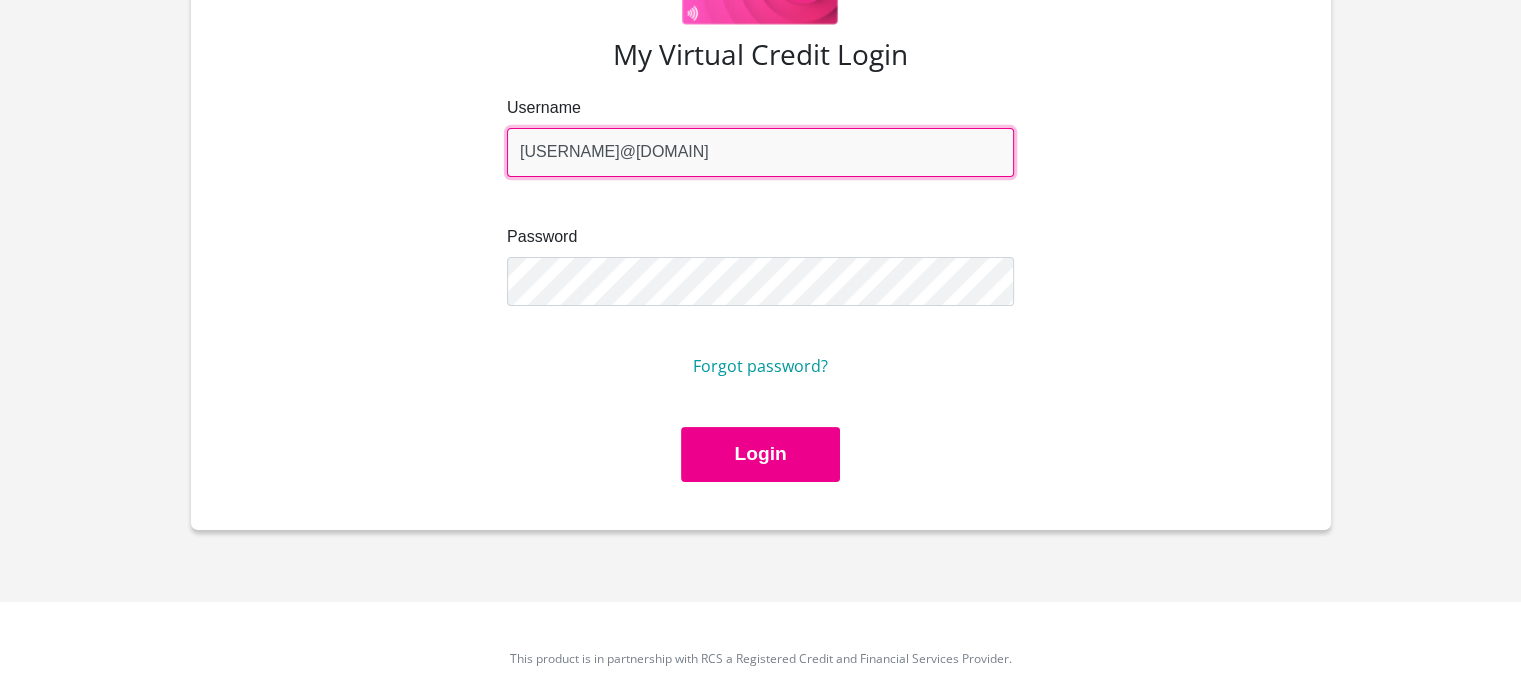 scroll, scrollTop: 315, scrollLeft: 0, axis: vertical 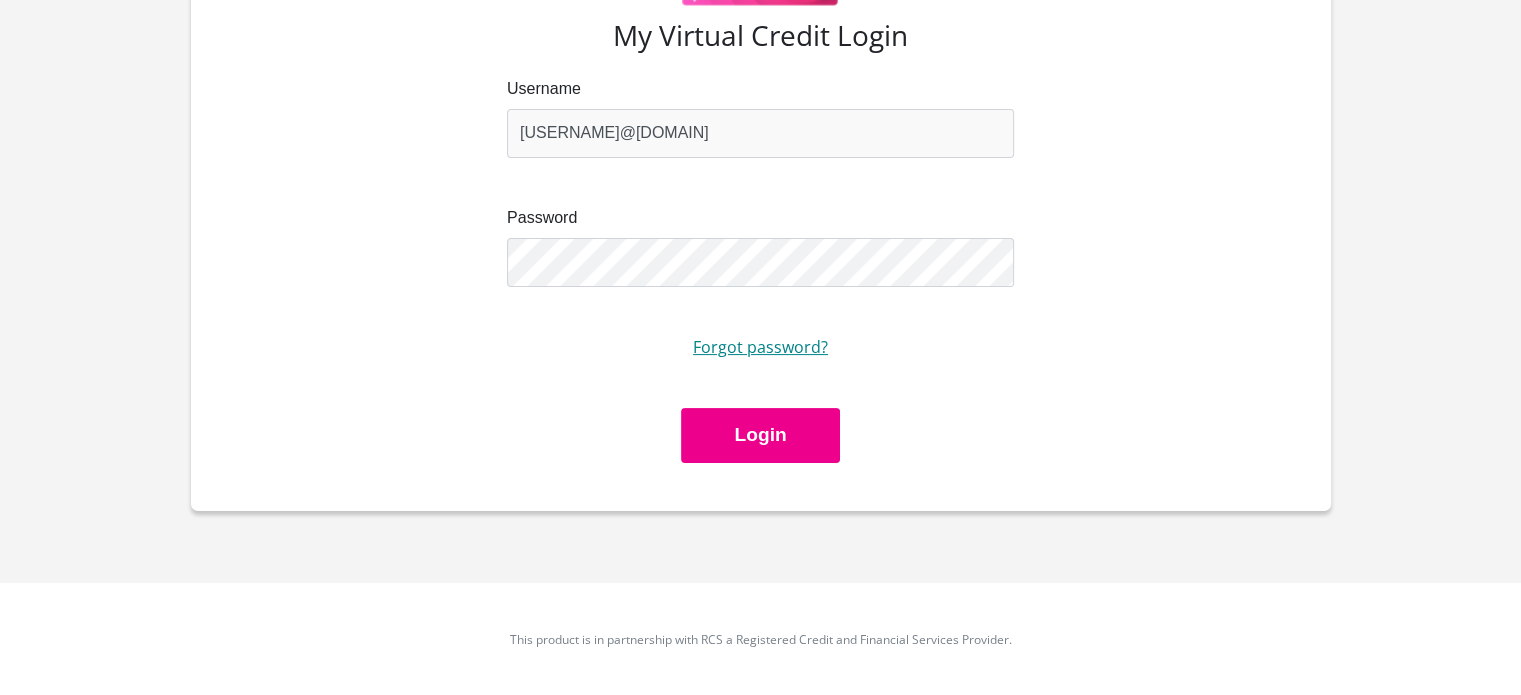 click on "Forgot password?" at bounding box center (760, 347) 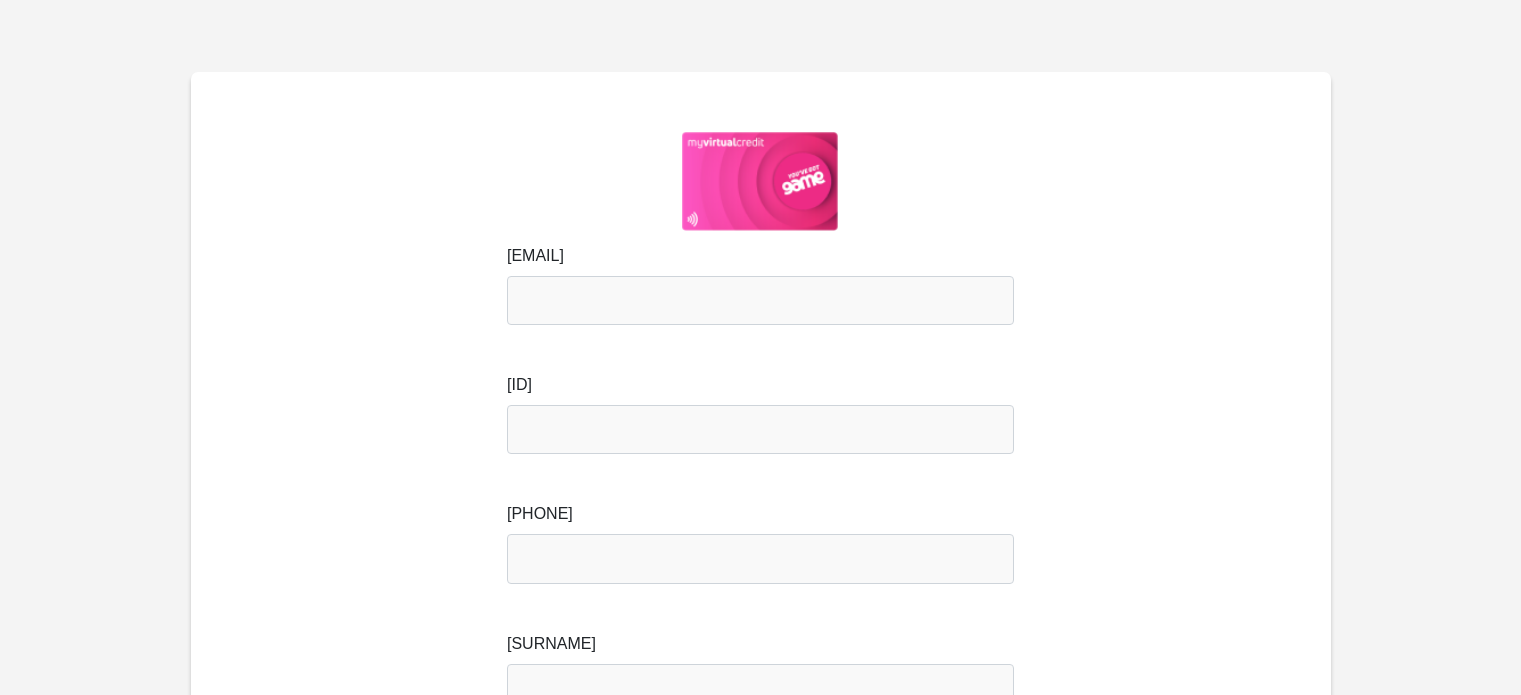 scroll, scrollTop: 0, scrollLeft: 0, axis: both 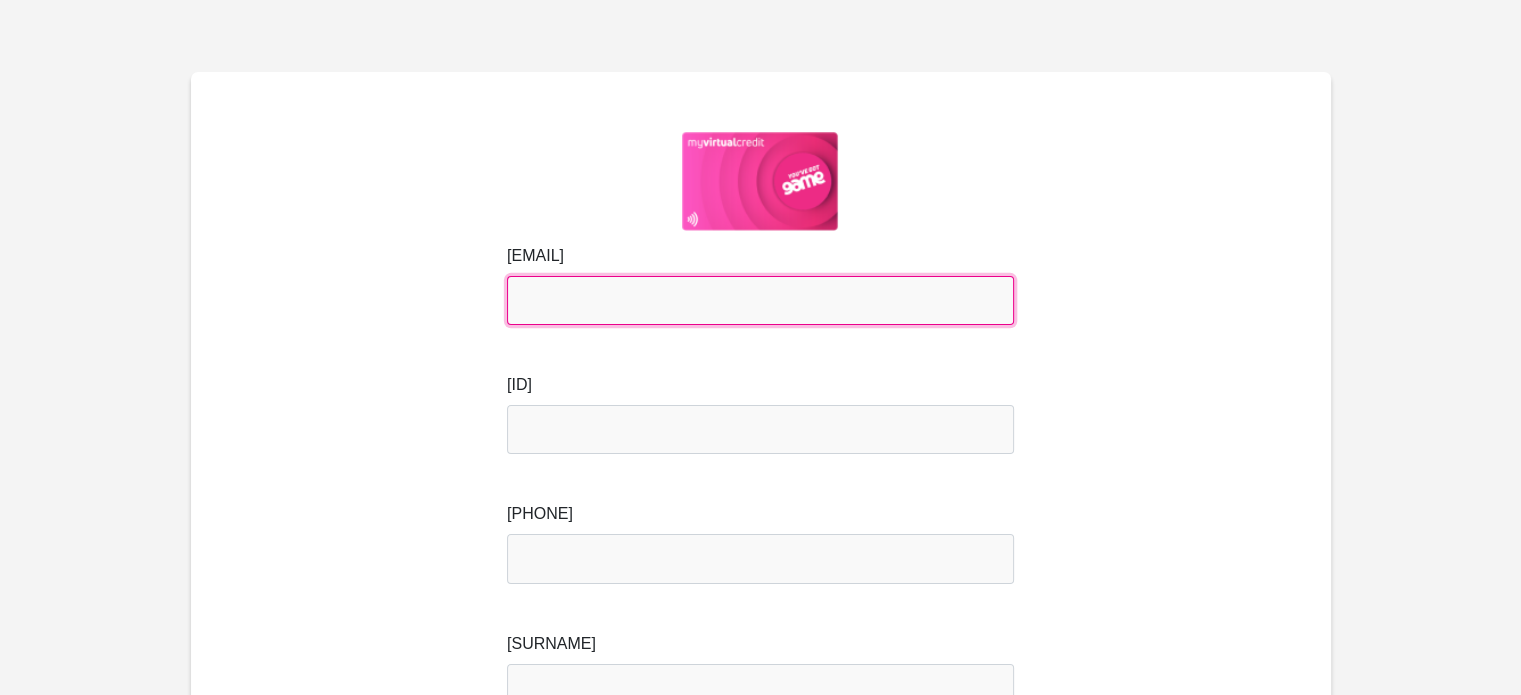 click on "[EMAIL]" at bounding box center [760, 300] 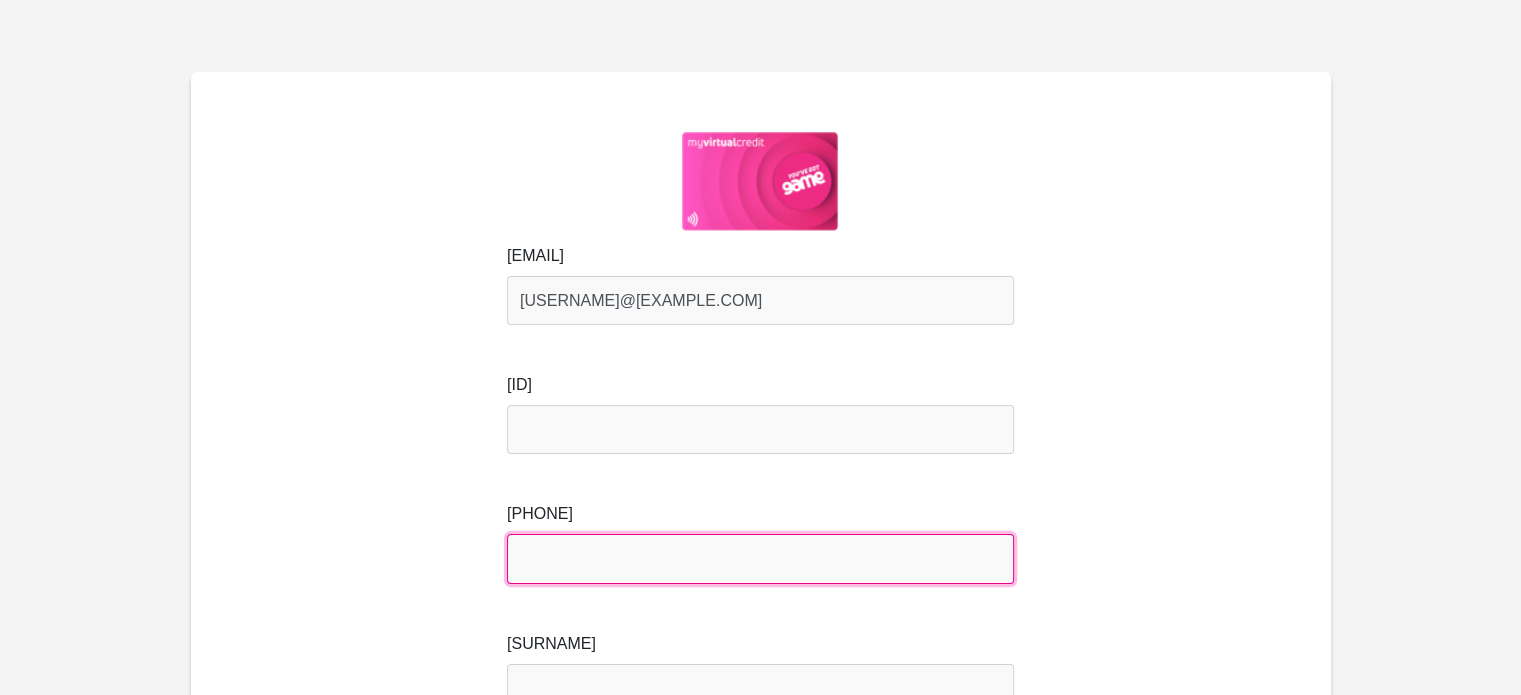 type on "[PHONE]" 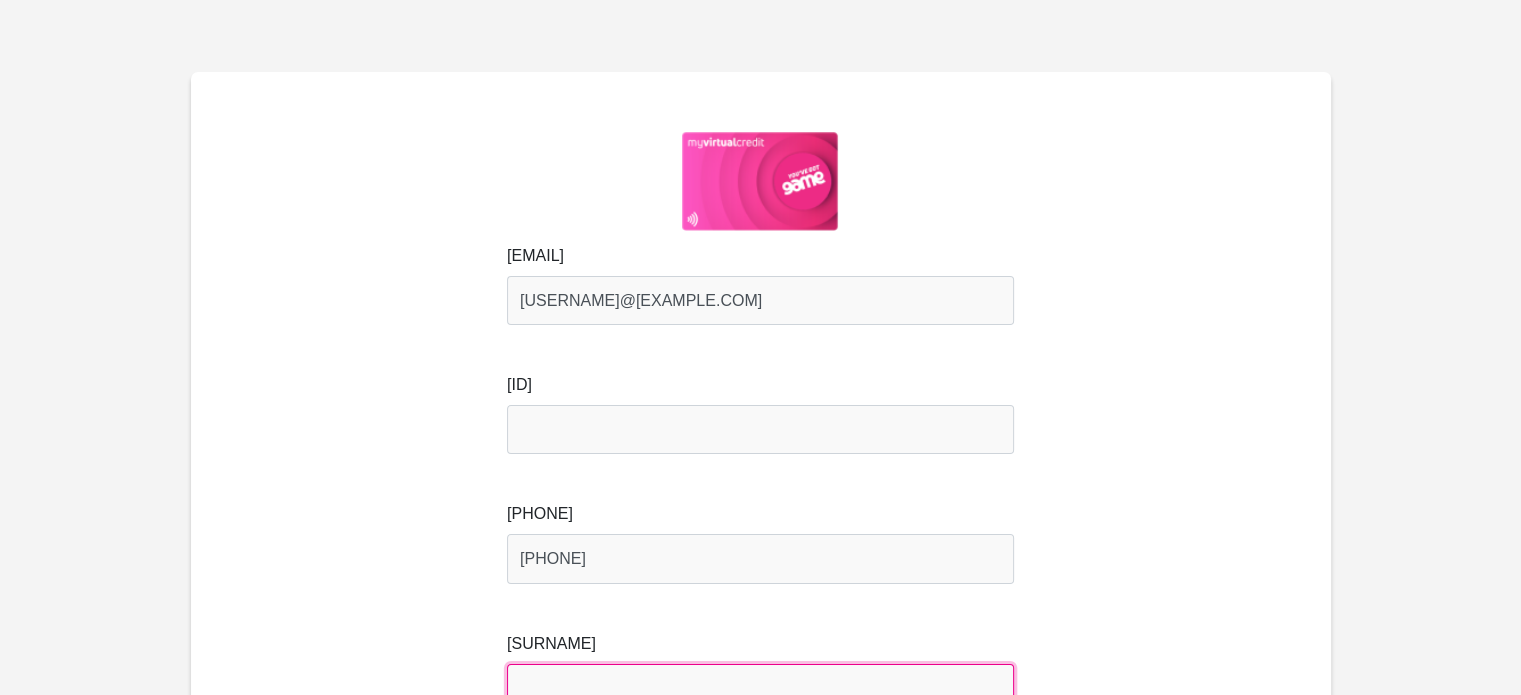type on "LEGODI" 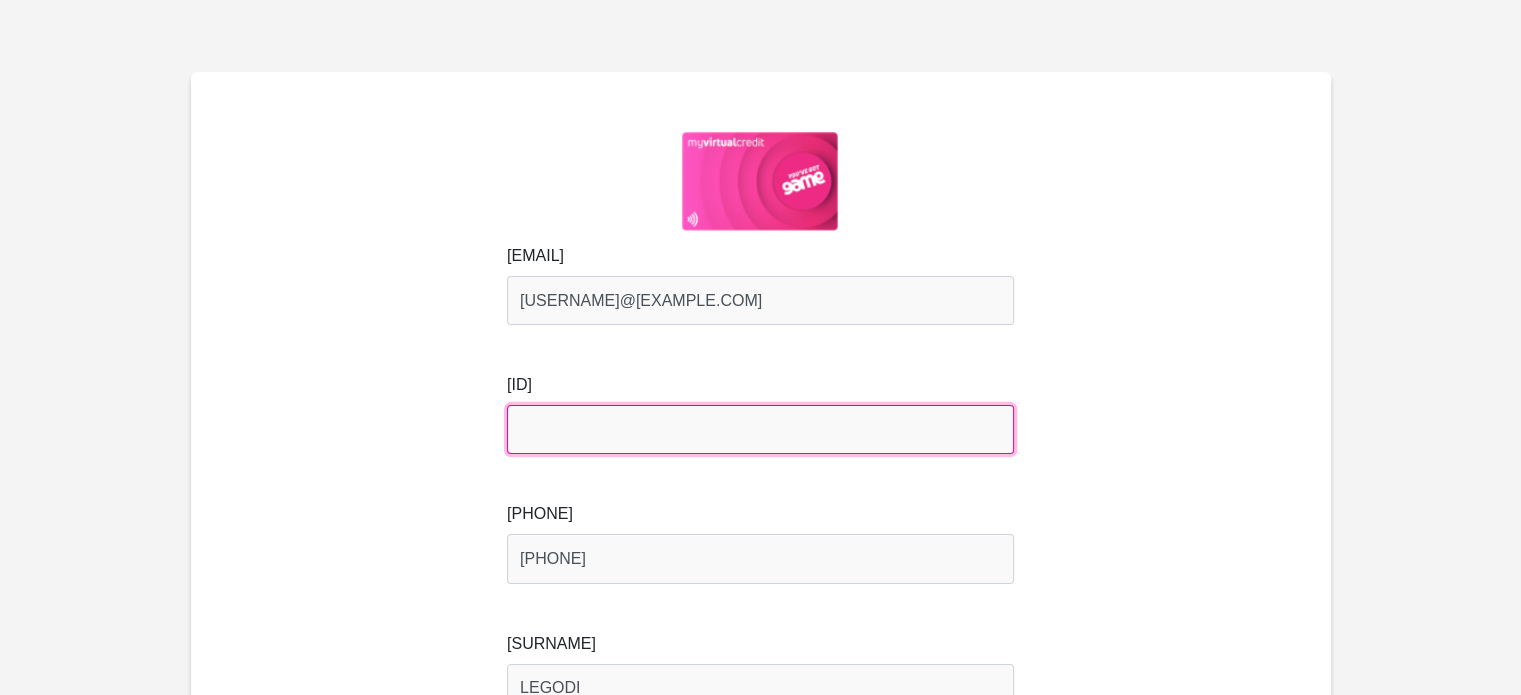click at bounding box center [760, 429] 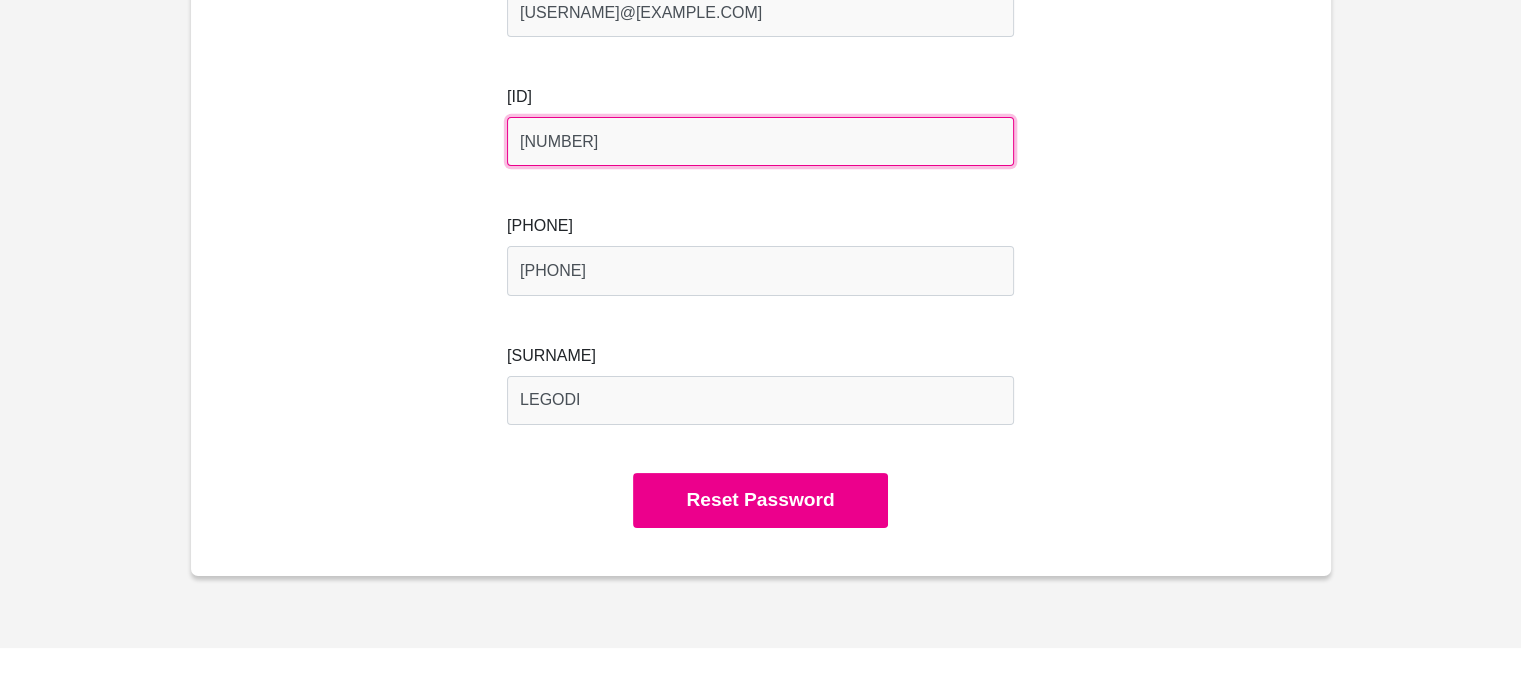 scroll, scrollTop: 296, scrollLeft: 0, axis: vertical 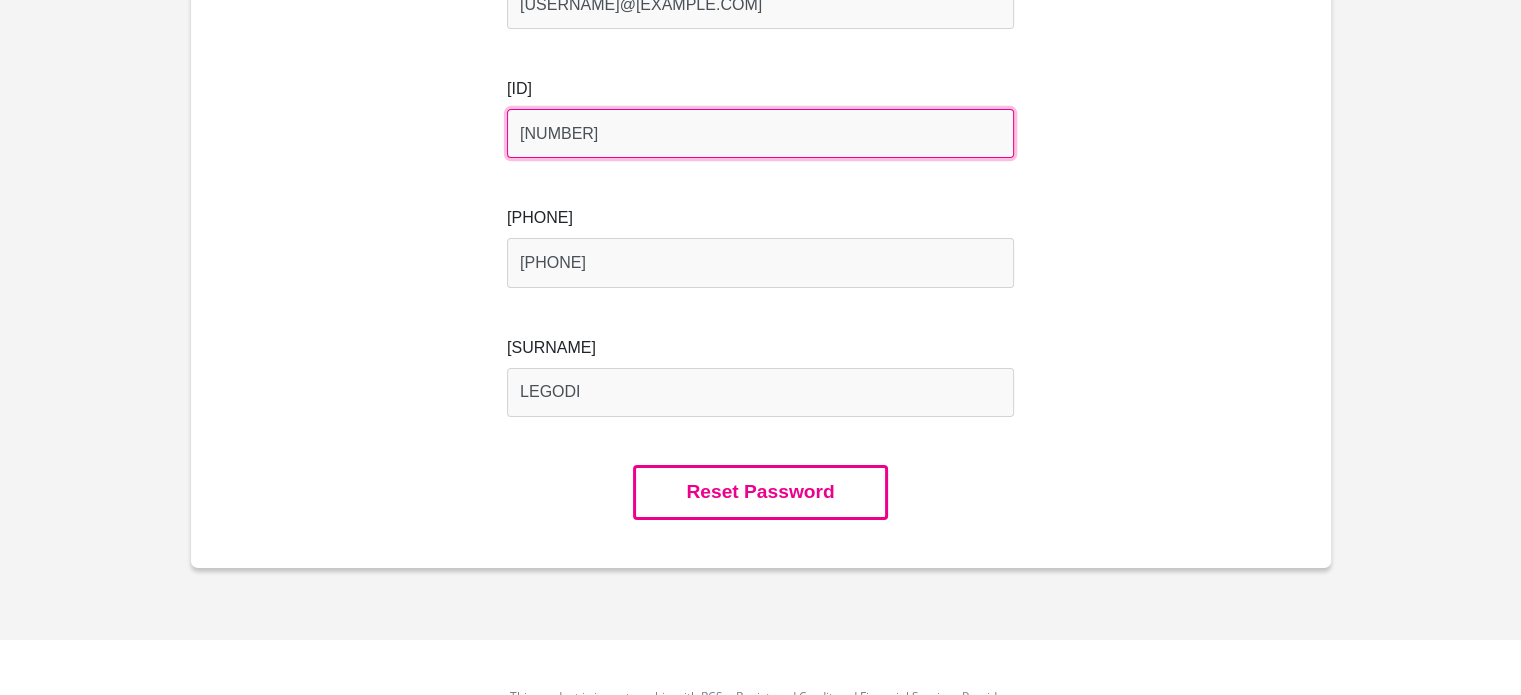 type on "[NUMBER]" 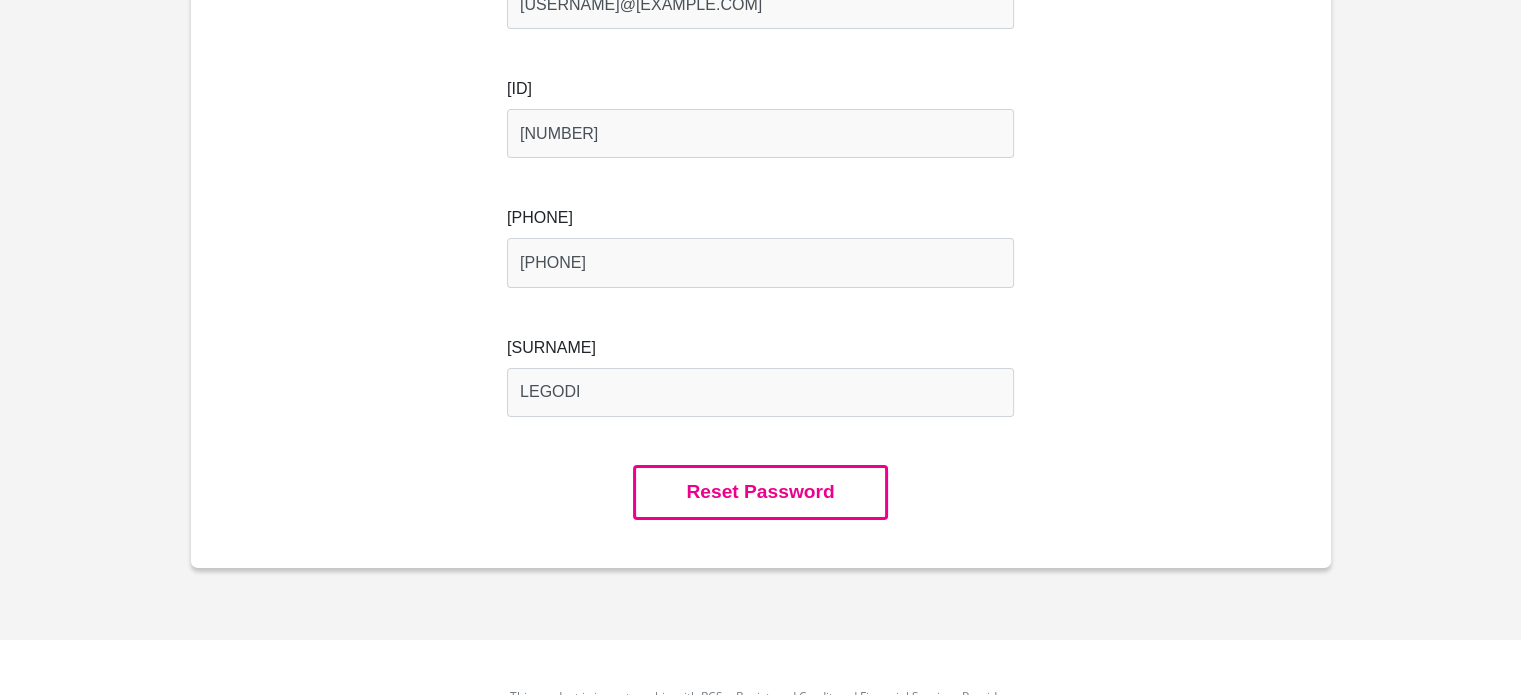 click on "Reset Password" at bounding box center (760, 492) 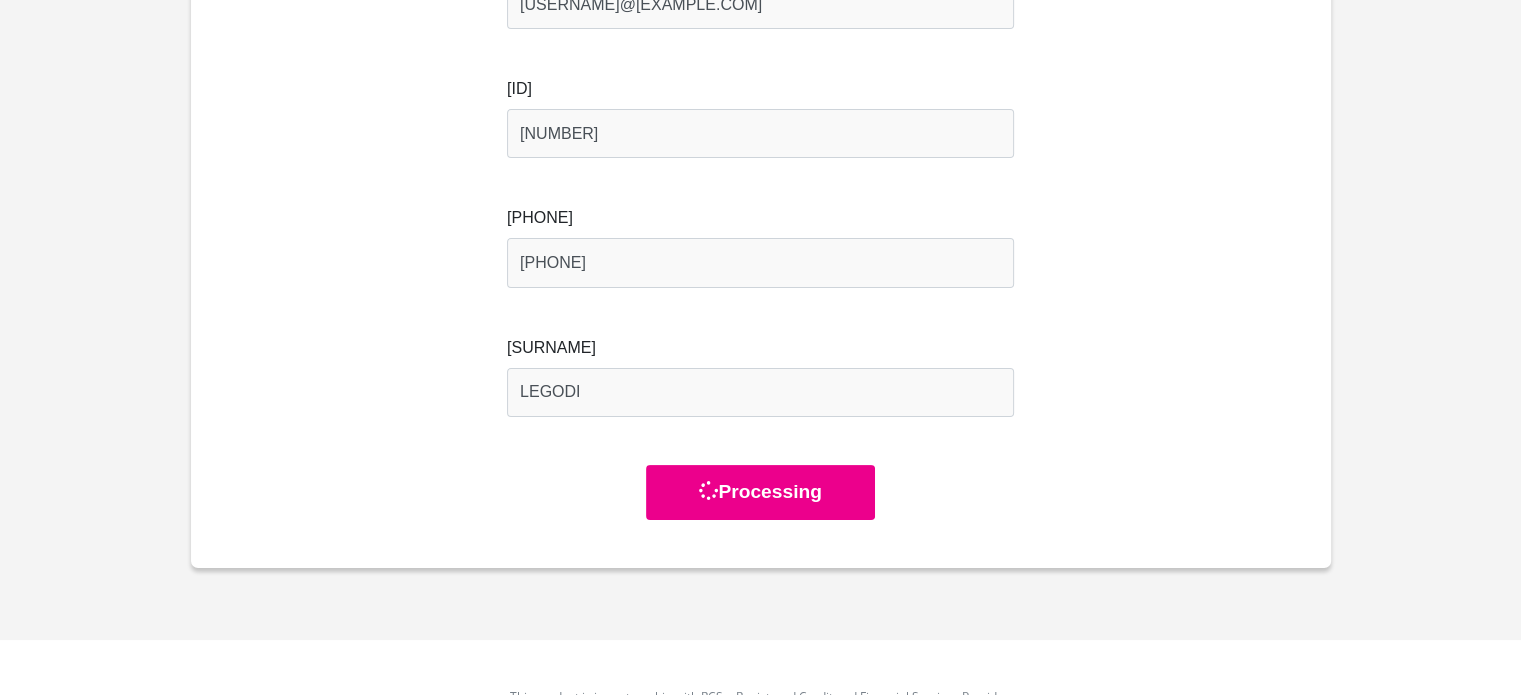 scroll, scrollTop: 0, scrollLeft: 0, axis: both 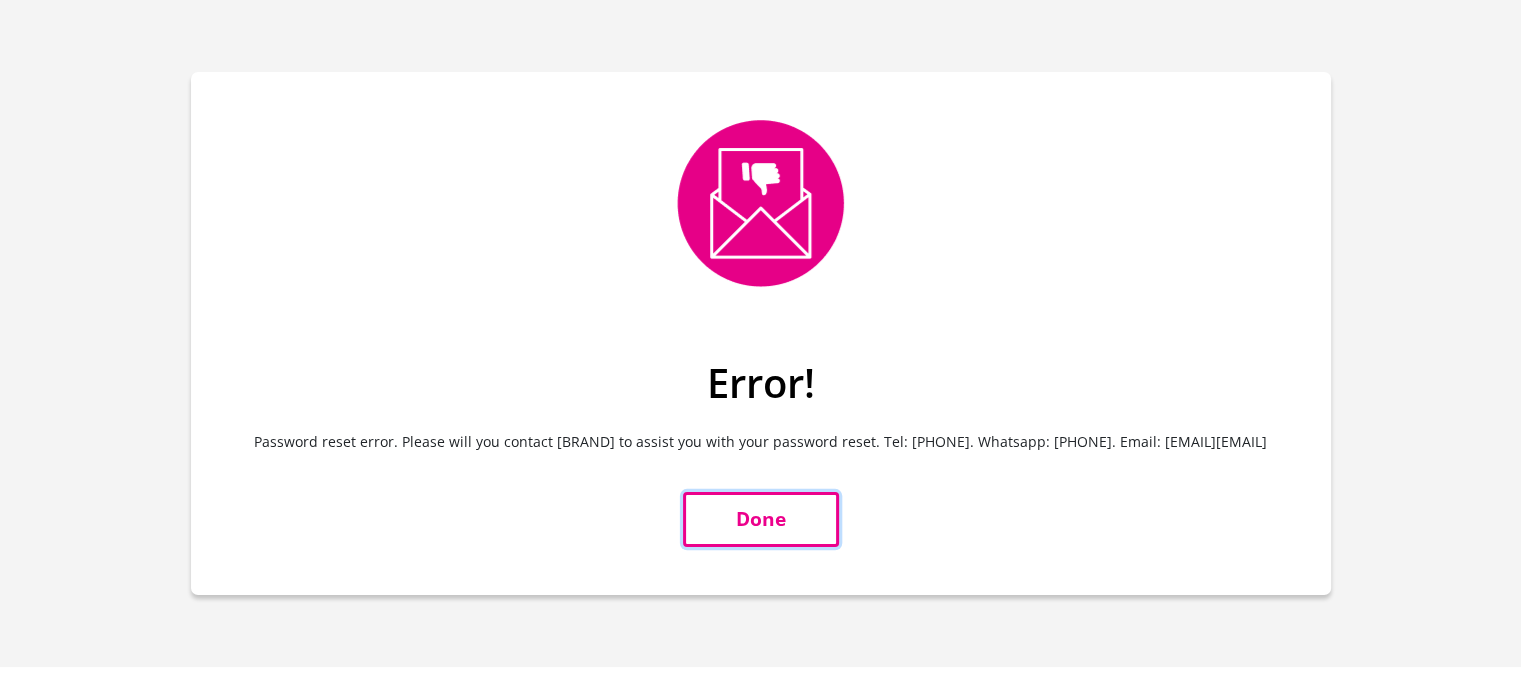 click on "Done" at bounding box center (761, 519) 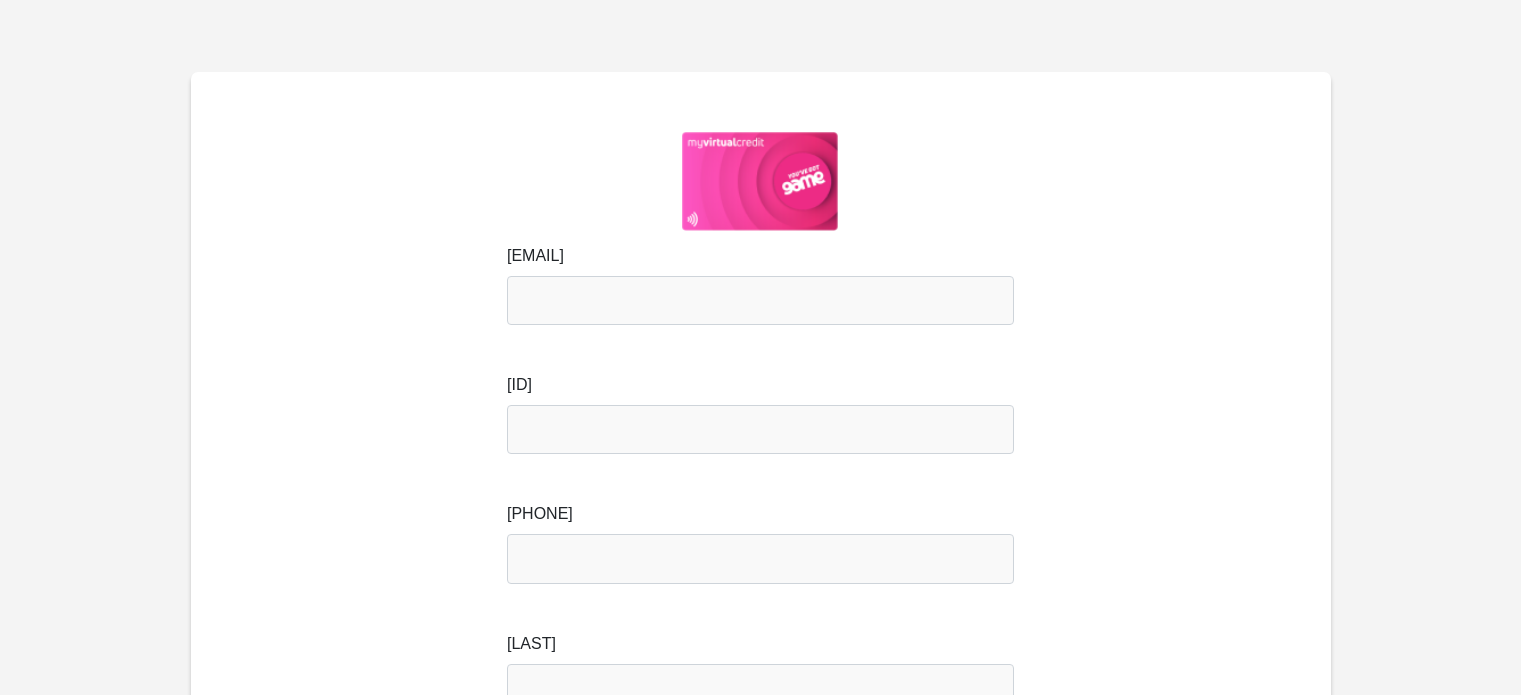 scroll, scrollTop: 0, scrollLeft: 0, axis: both 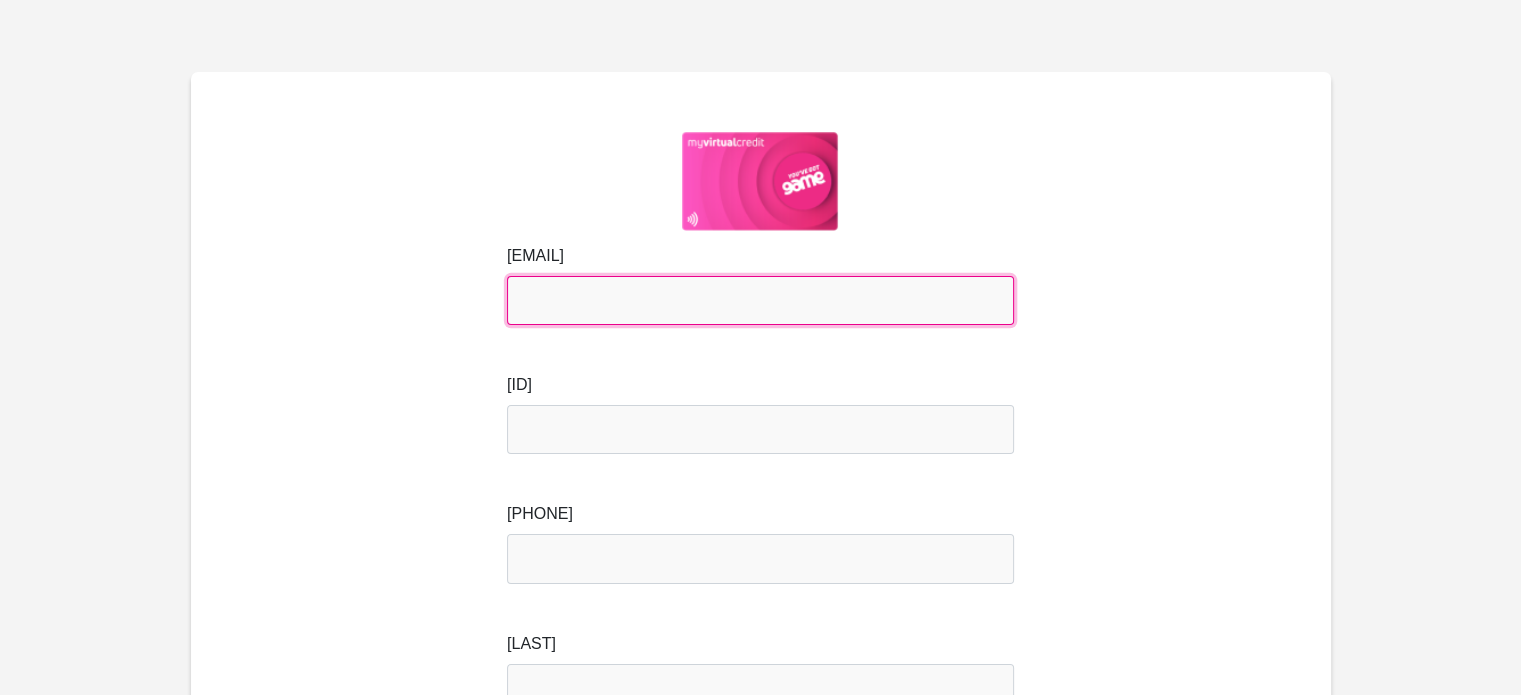 click on "[EMAIL]" at bounding box center (760, 300) 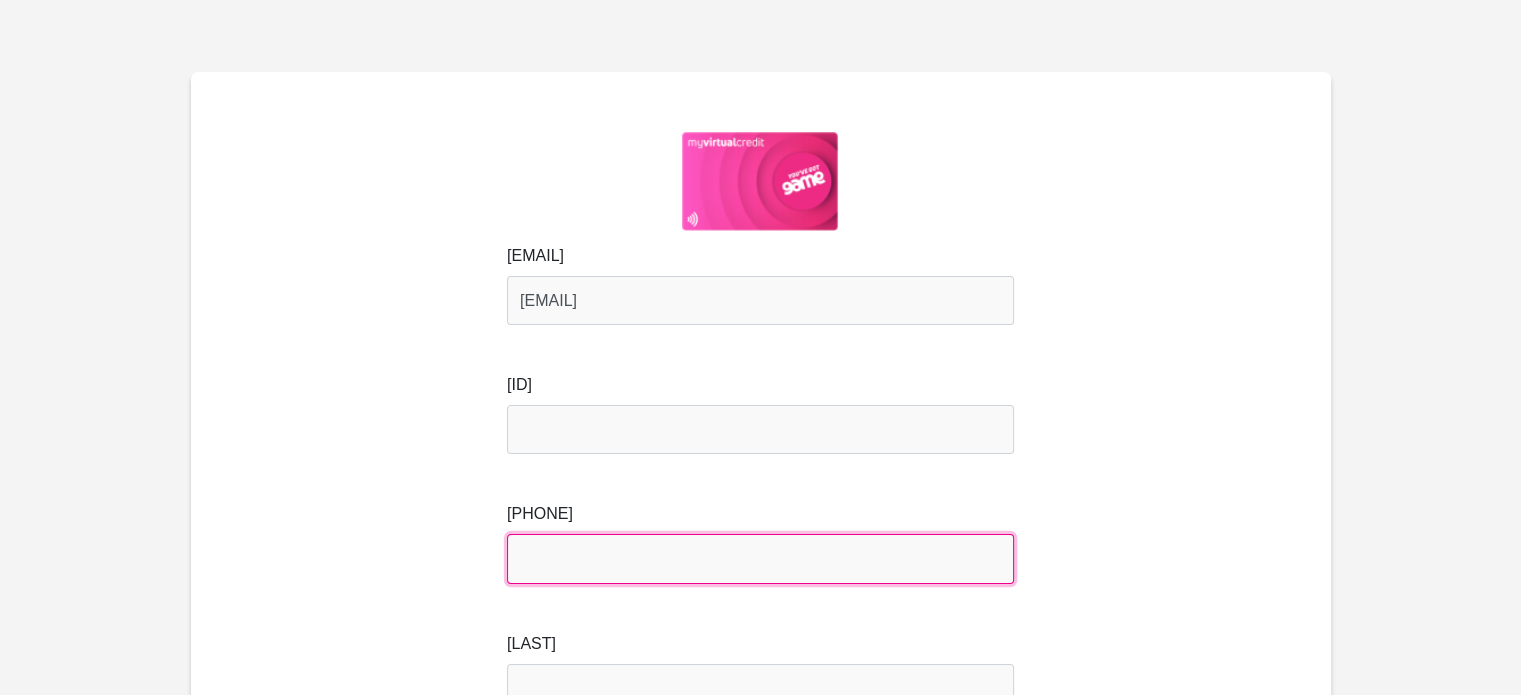 type on "0818496283" 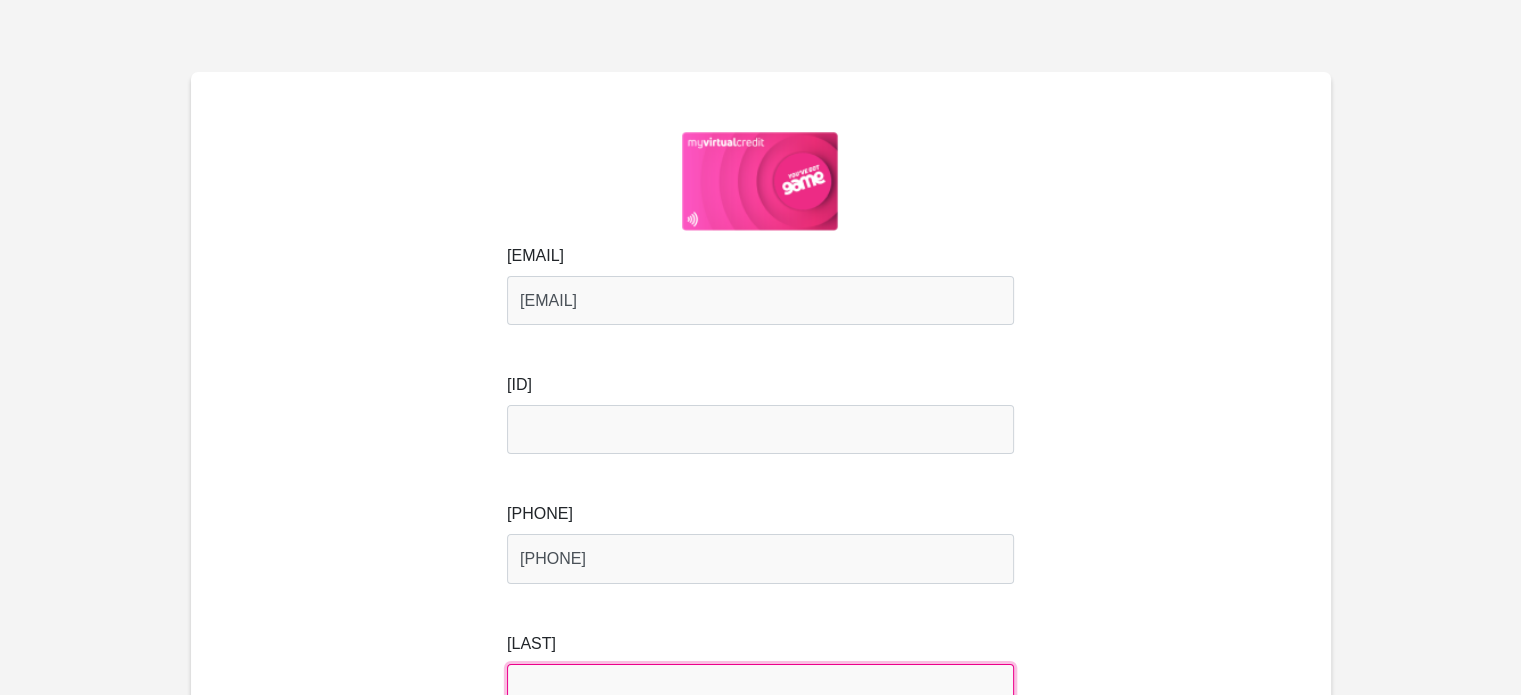 type on "LEGODI" 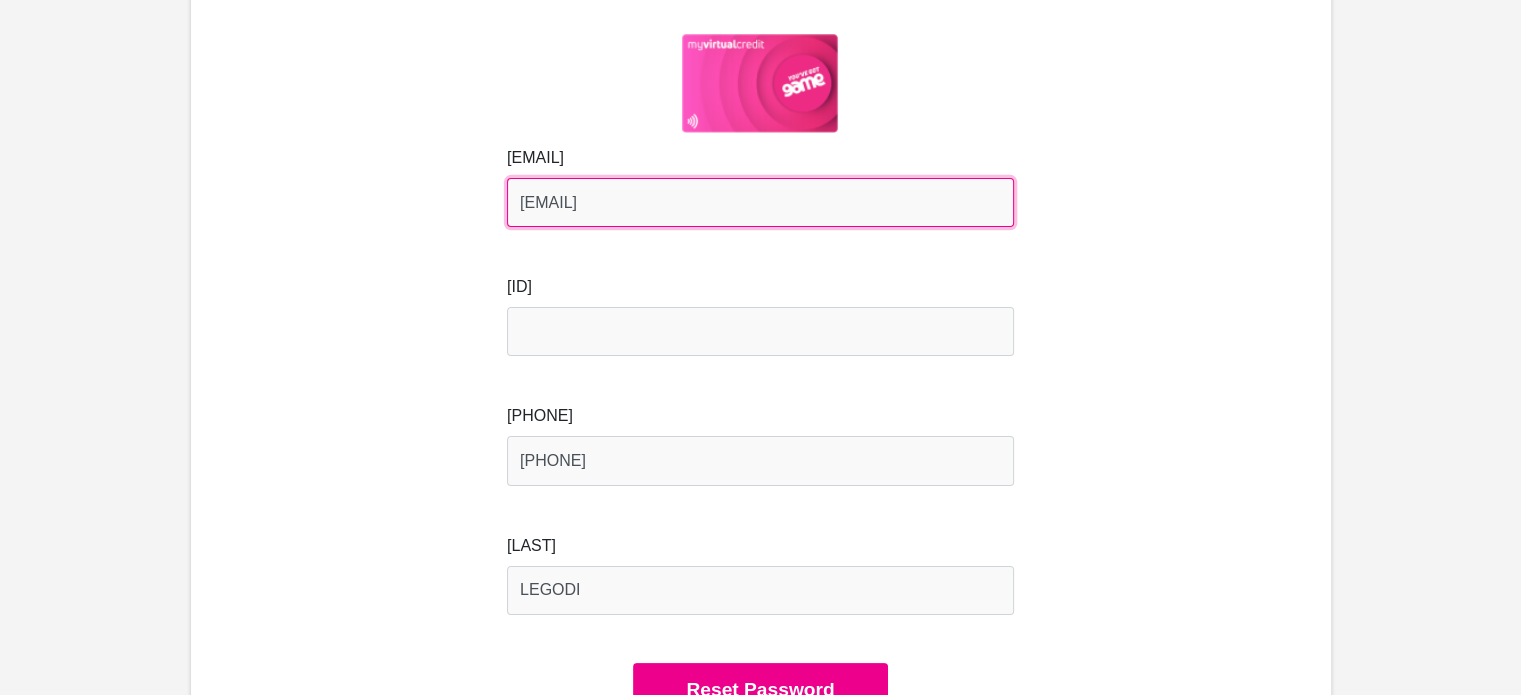 scroll, scrollTop: 124, scrollLeft: 0, axis: vertical 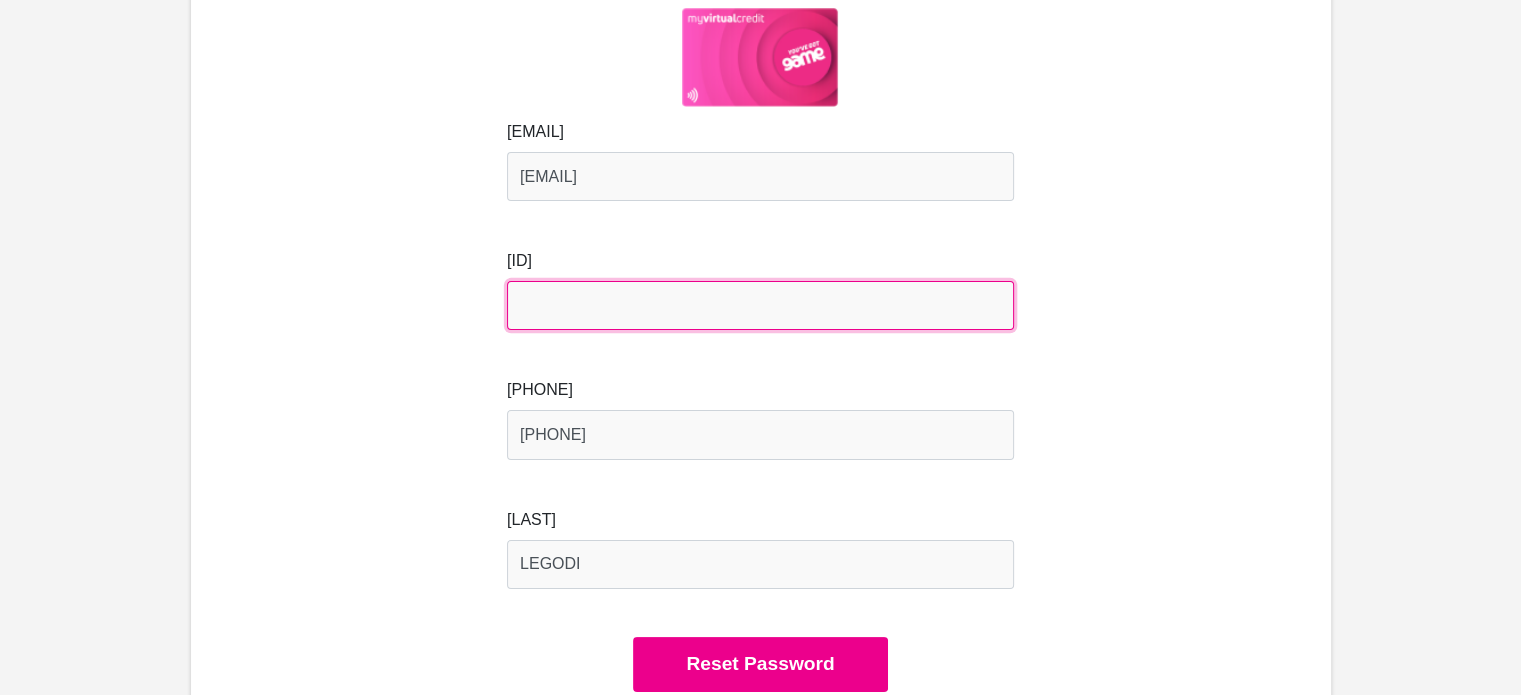 click at bounding box center [760, 305] 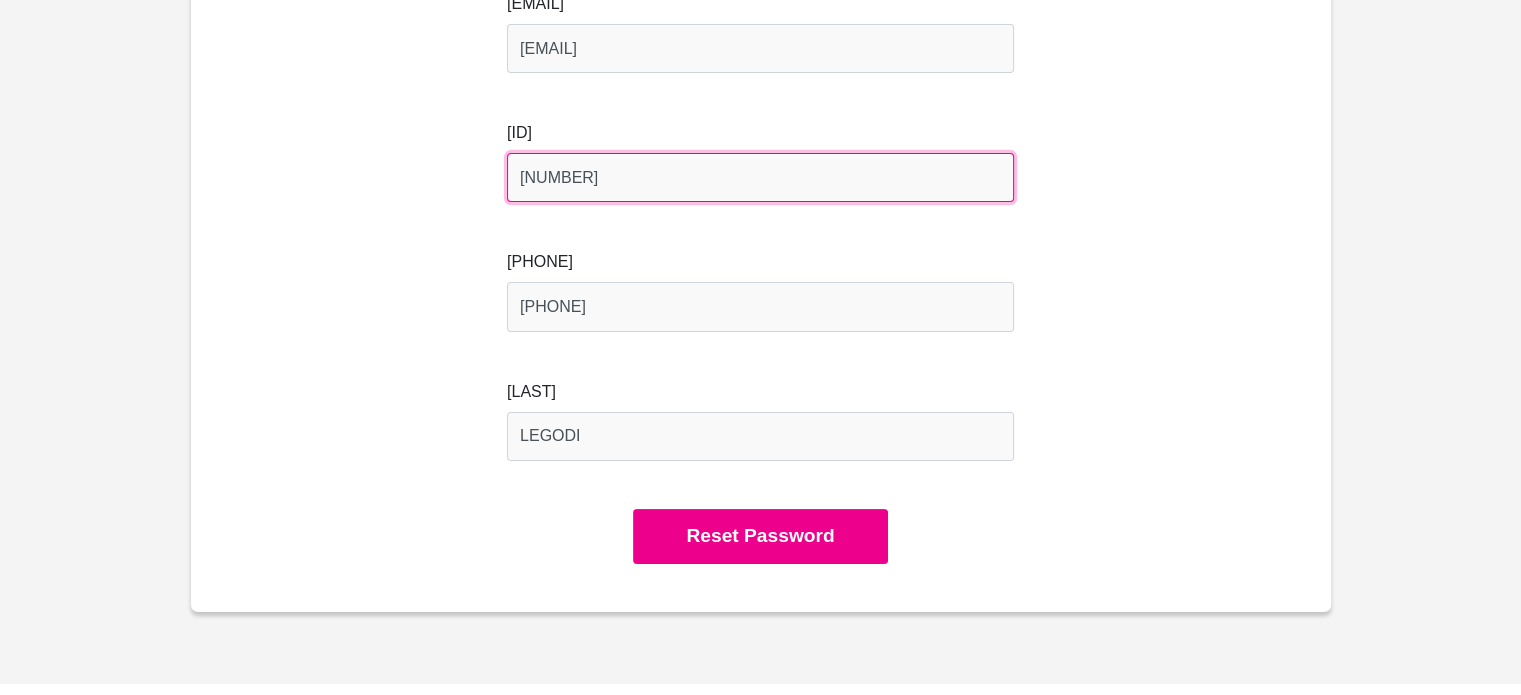 scroll, scrollTop: 252, scrollLeft: 0, axis: vertical 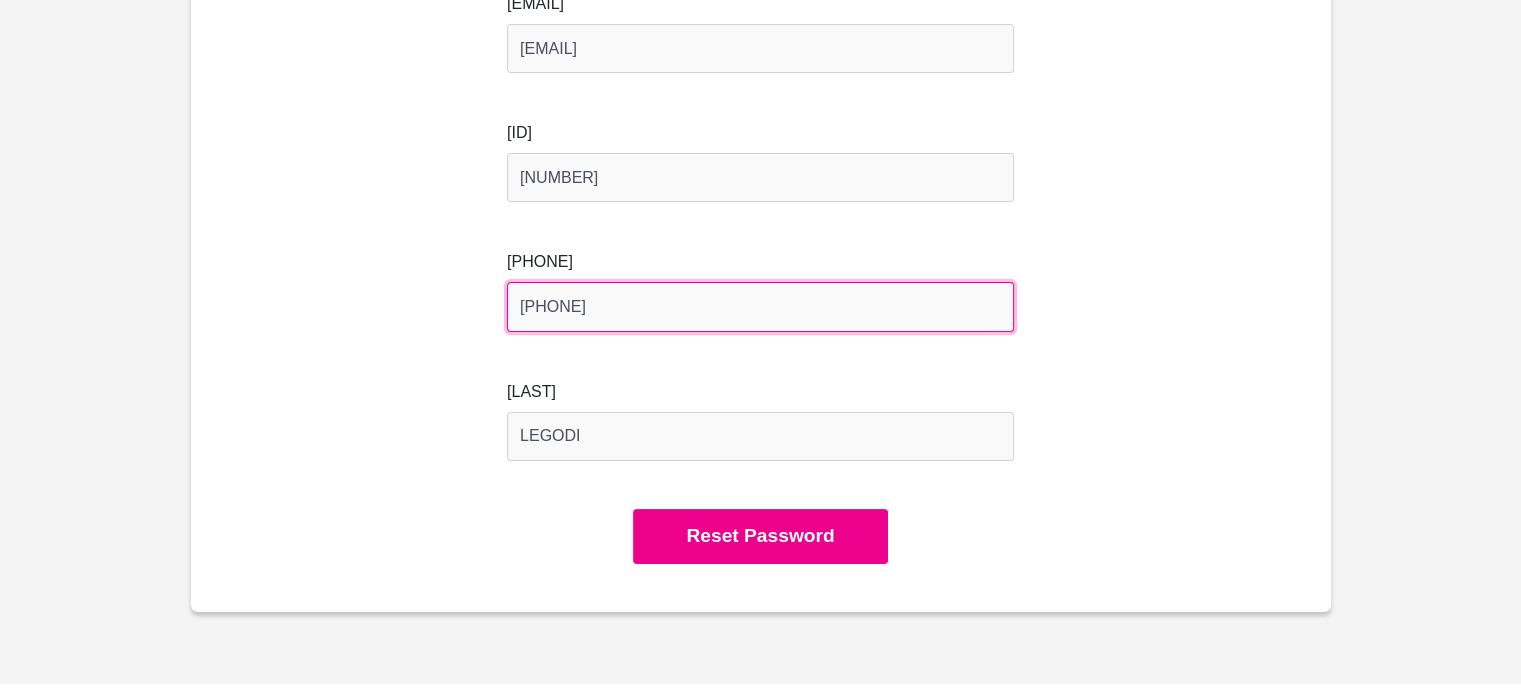click on "0818496283" at bounding box center (760, 306) 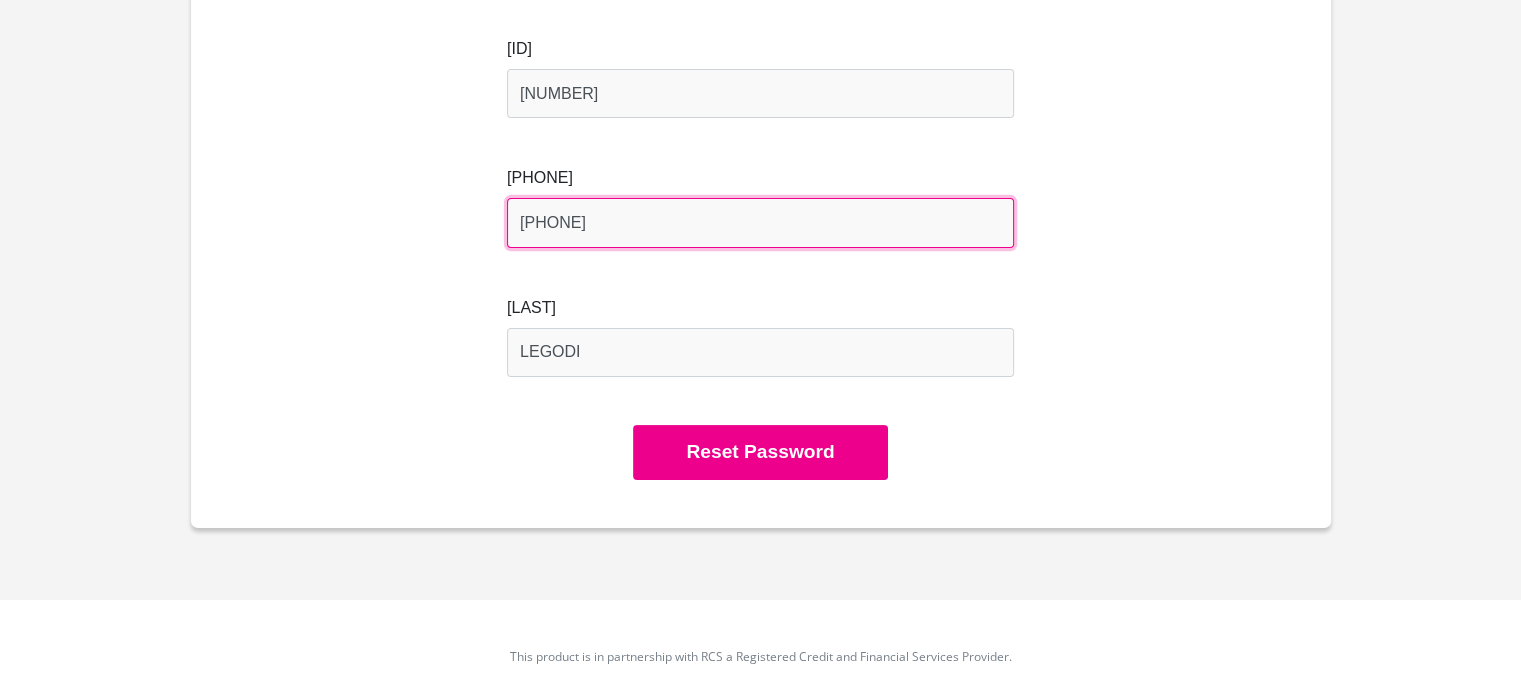 scroll, scrollTop: 336, scrollLeft: 0, axis: vertical 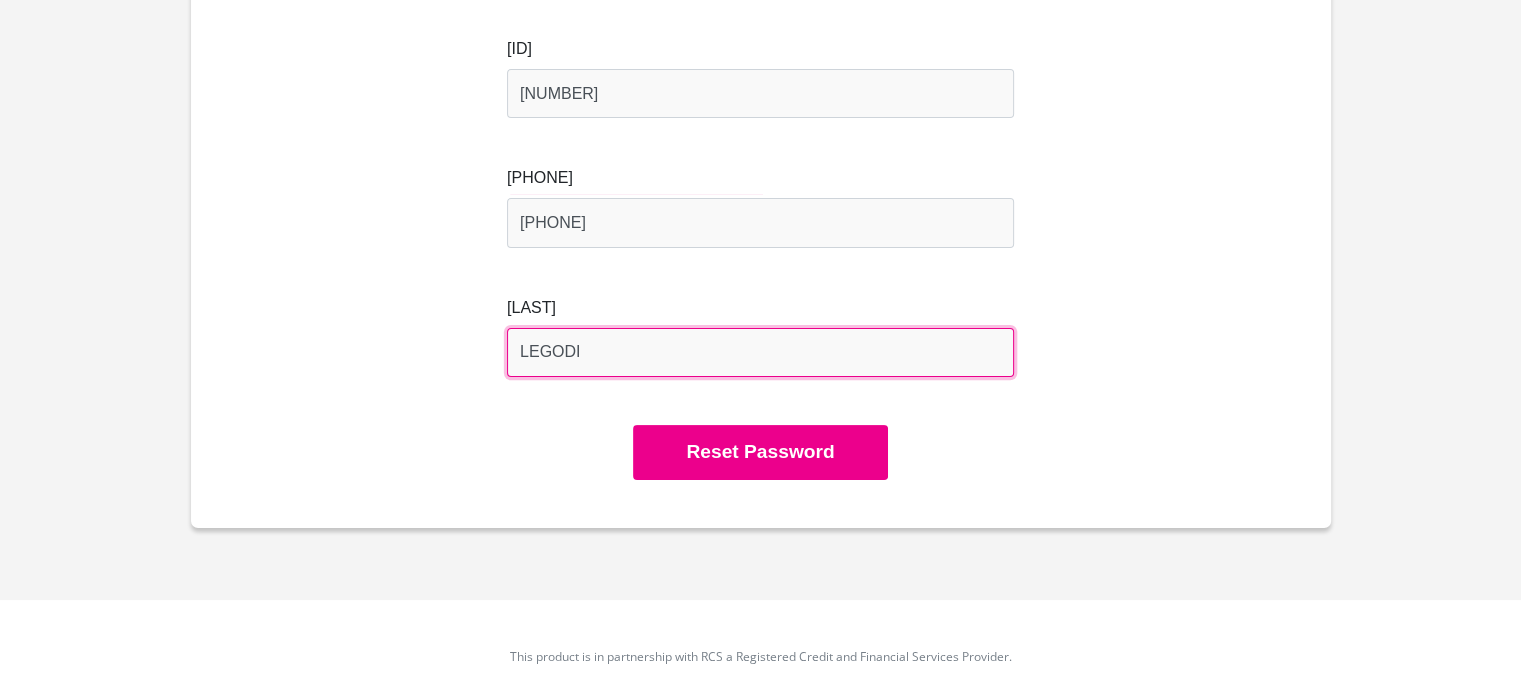 click on "LEGODI" at bounding box center [760, 352] 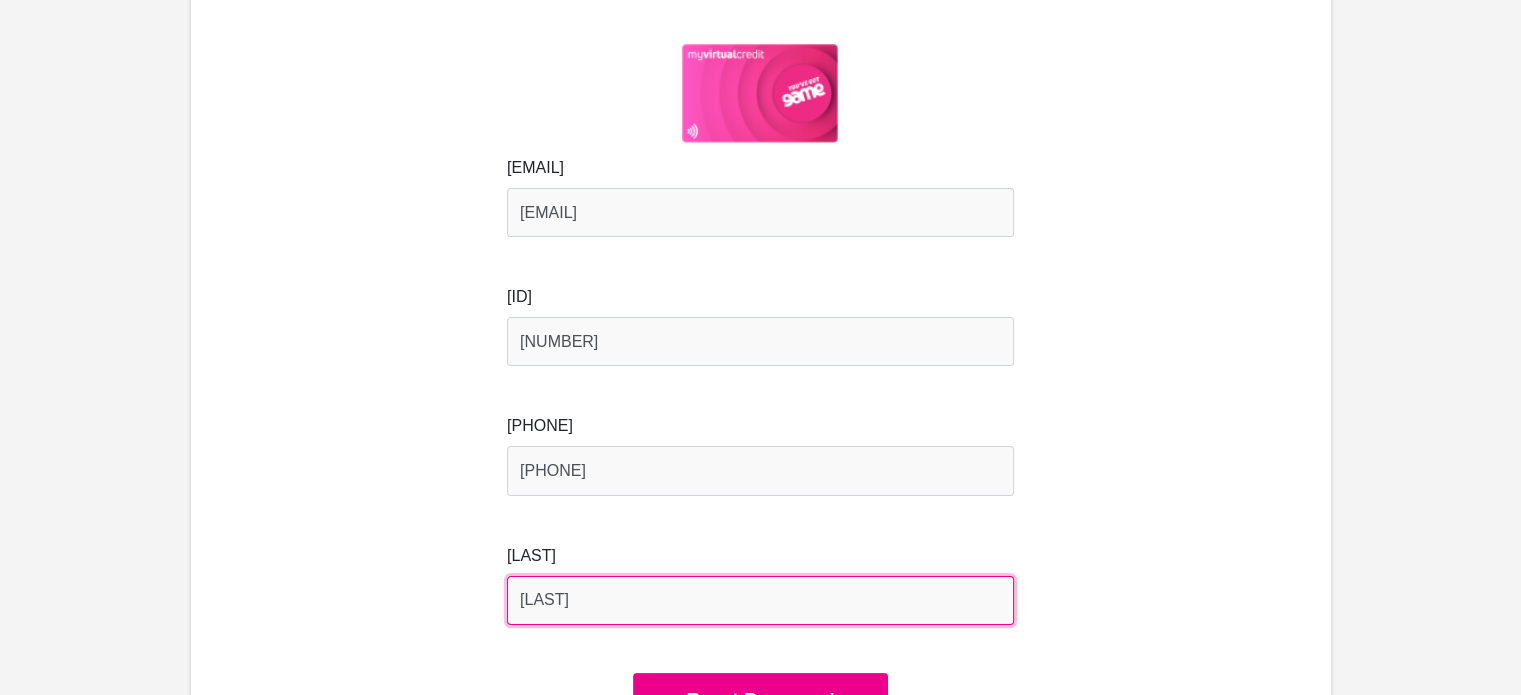 scroll, scrollTop: 353, scrollLeft: 0, axis: vertical 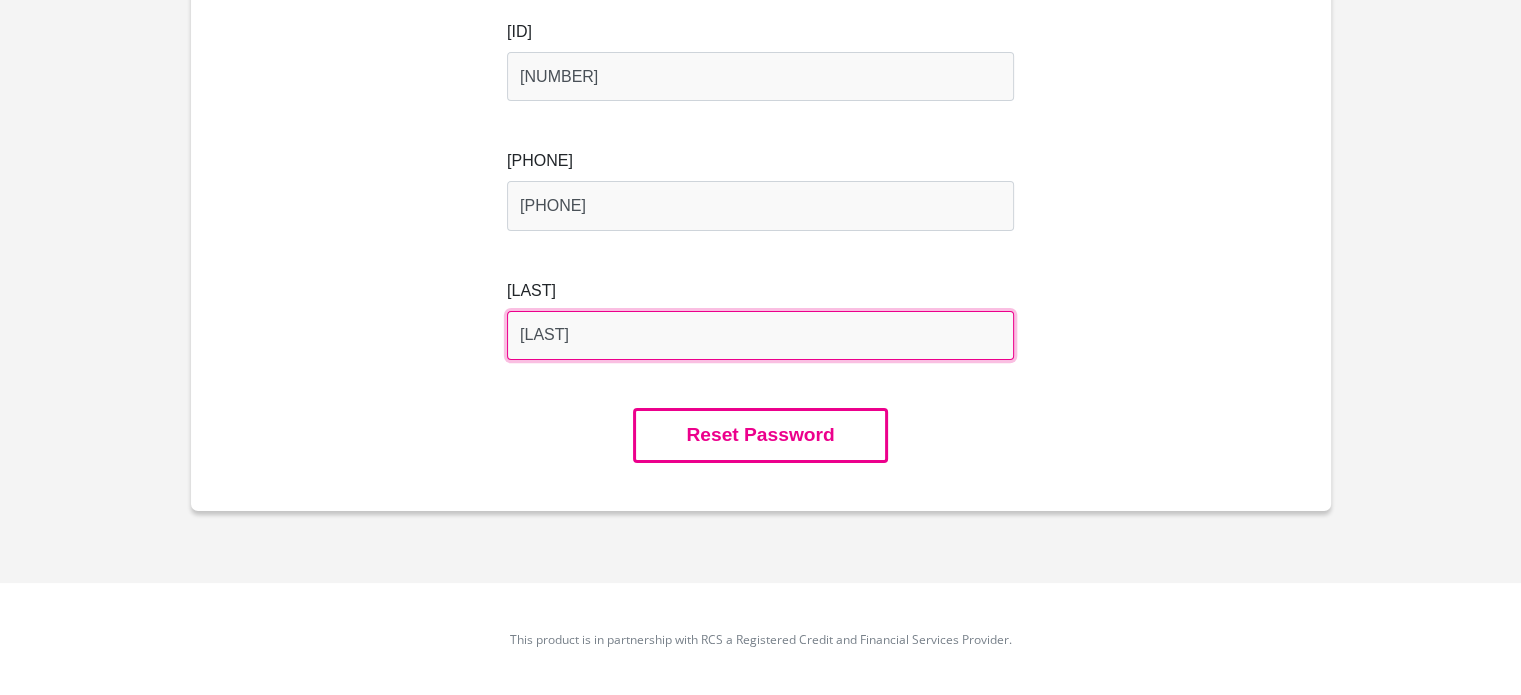 type on "Legodi" 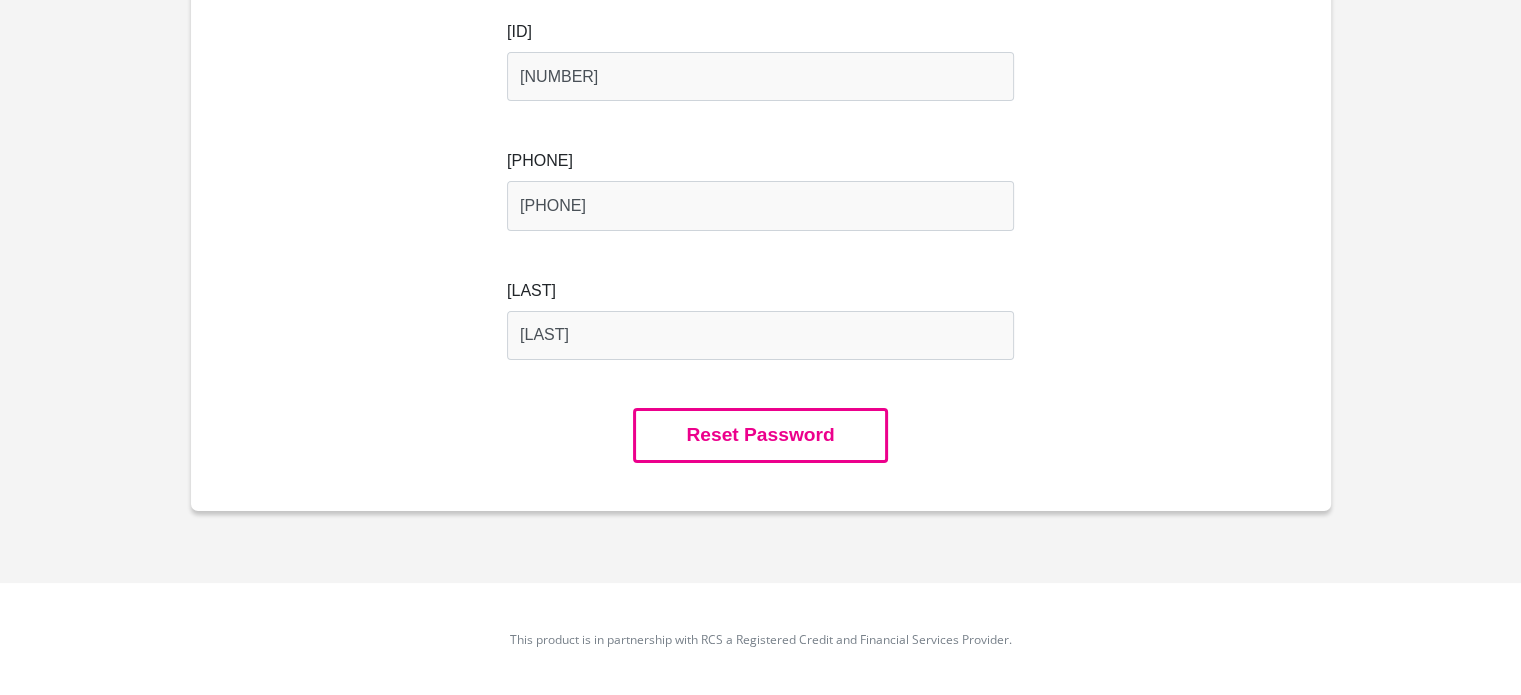 click on "Reset Password" at bounding box center (760, 435) 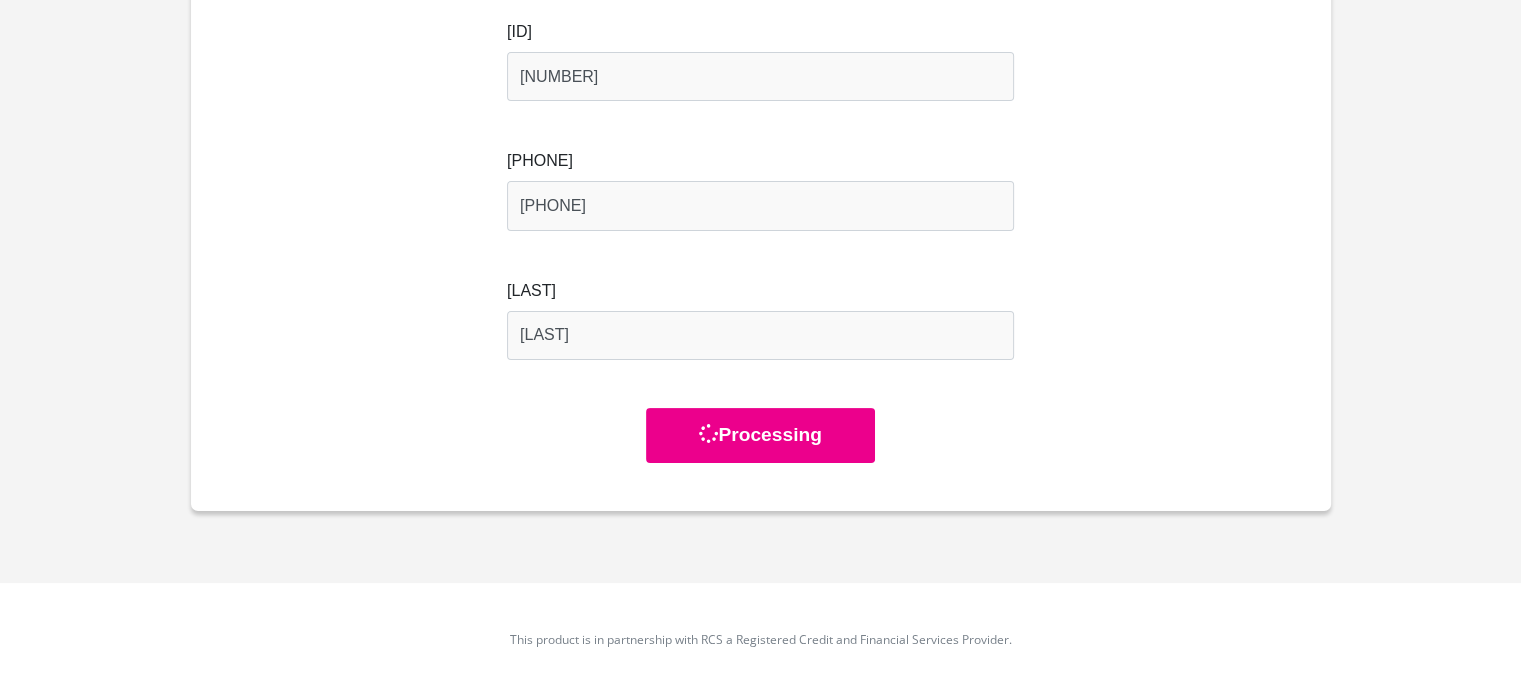 scroll, scrollTop: 0, scrollLeft: 0, axis: both 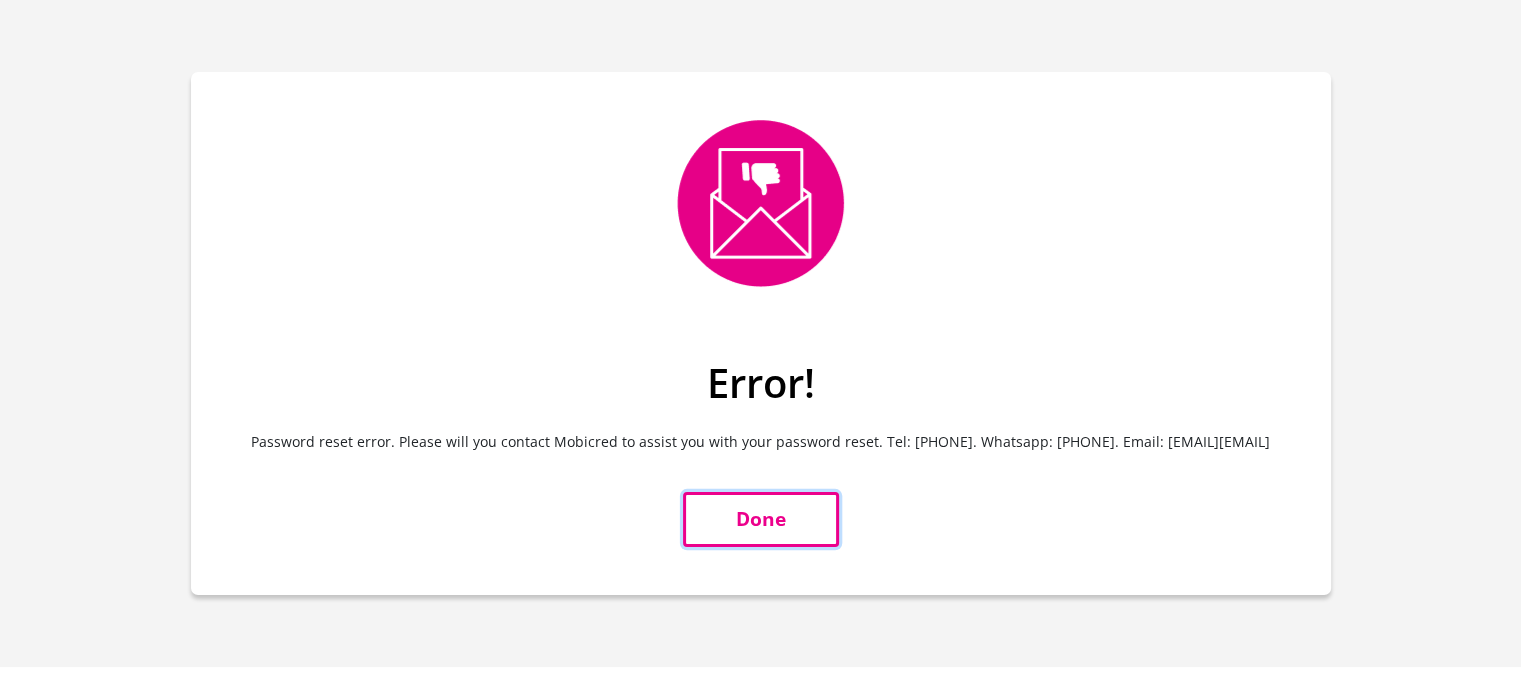 click on "Done" at bounding box center (761, 519) 